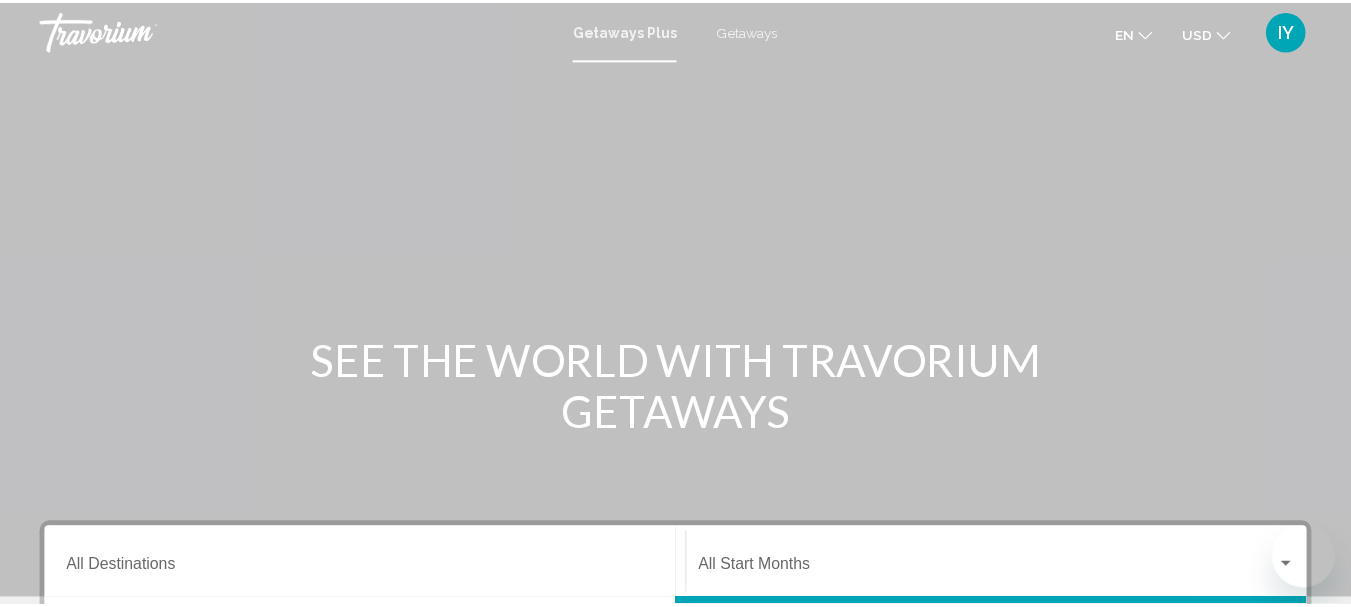scroll, scrollTop: 0, scrollLeft: 0, axis: both 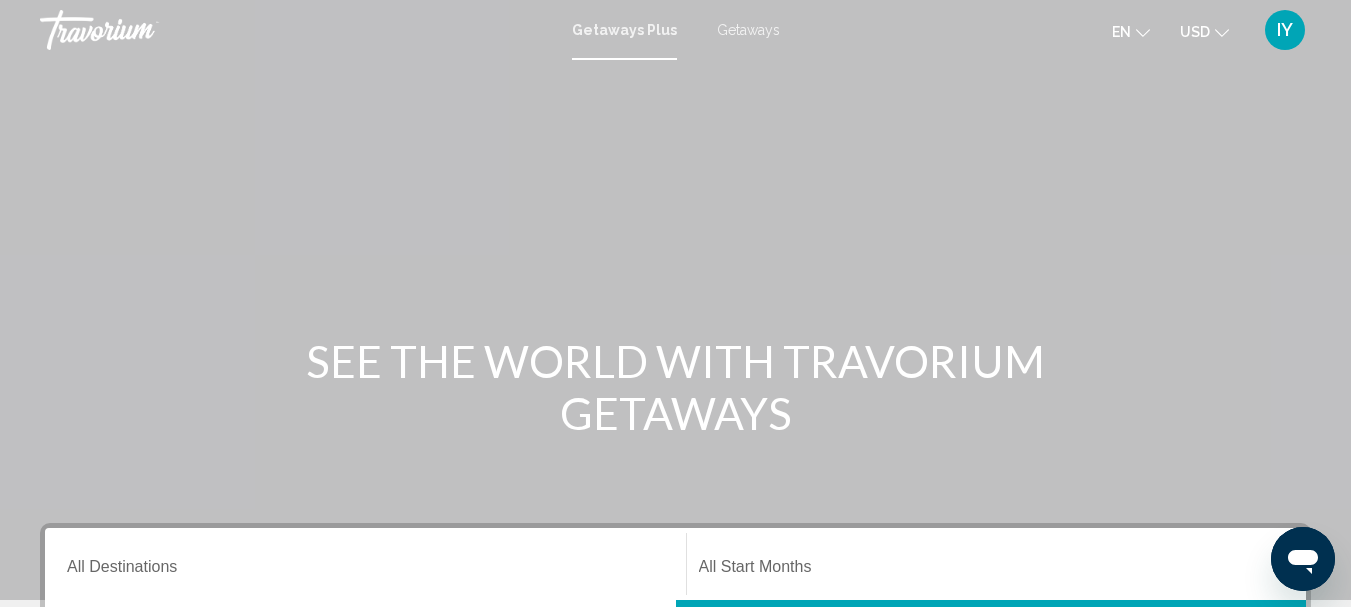 click on "Getaways" at bounding box center (748, 30) 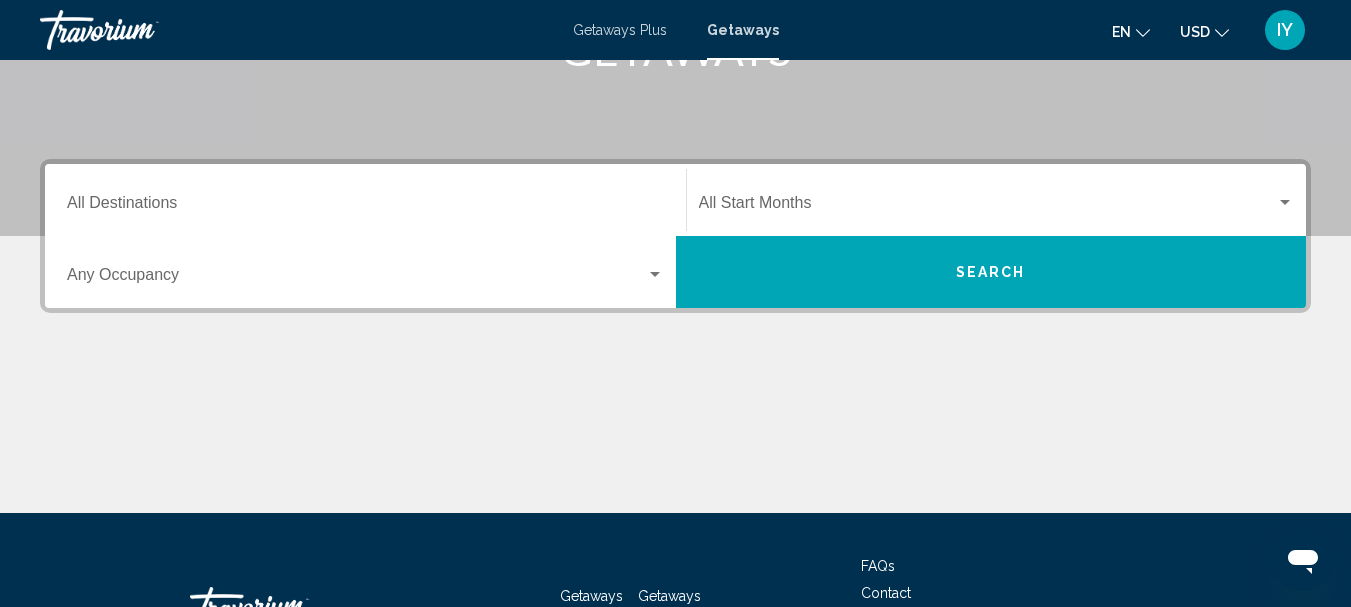 scroll, scrollTop: 375, scrollLeft: 0, axis: vertical 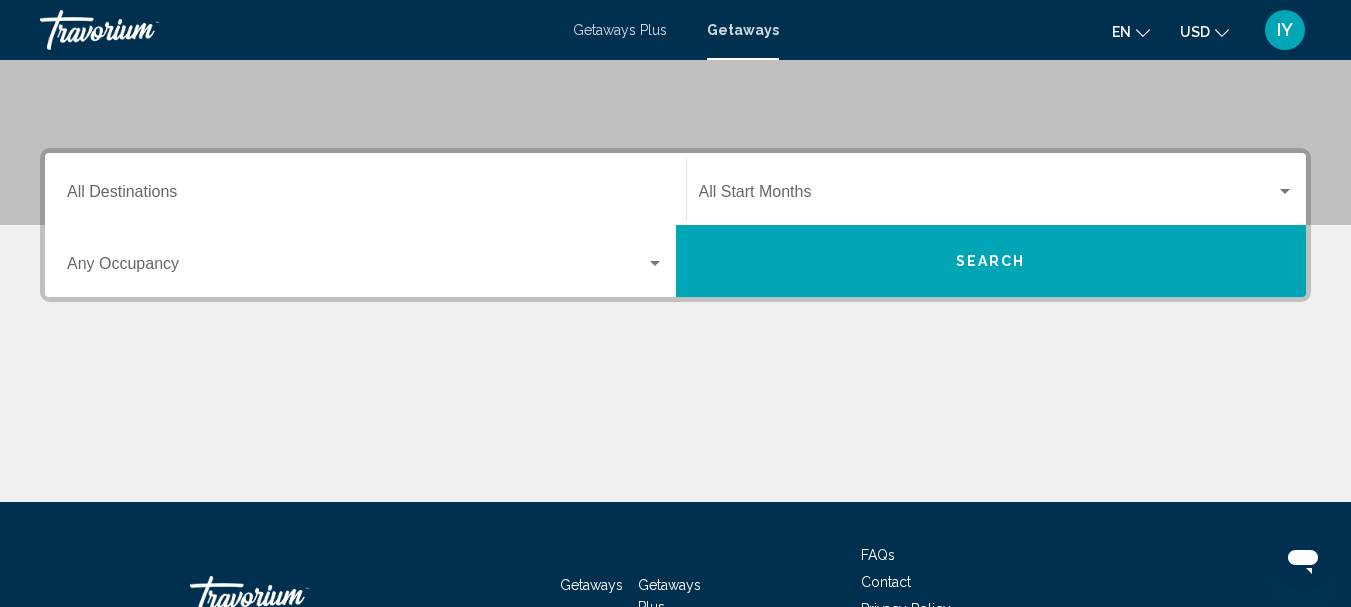 click on "Destination All Destinations" at bounding box center [365, 196] 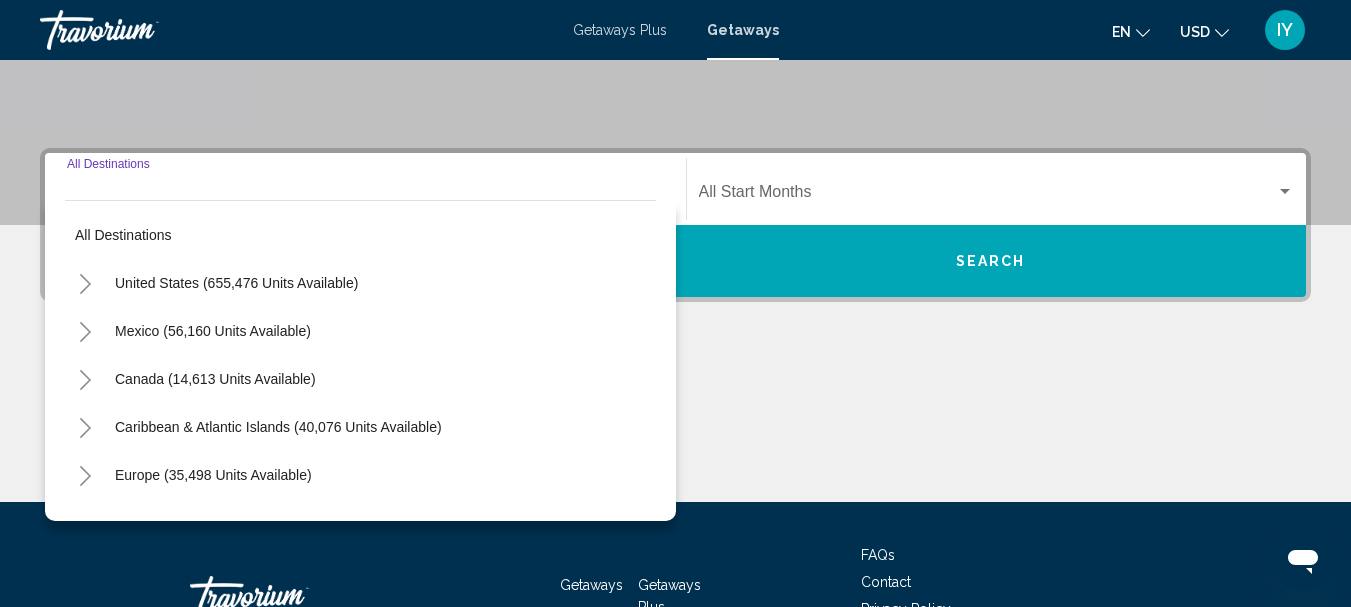 scroll, scrollTop: 458, scrollLeft: 0, axis: vertical 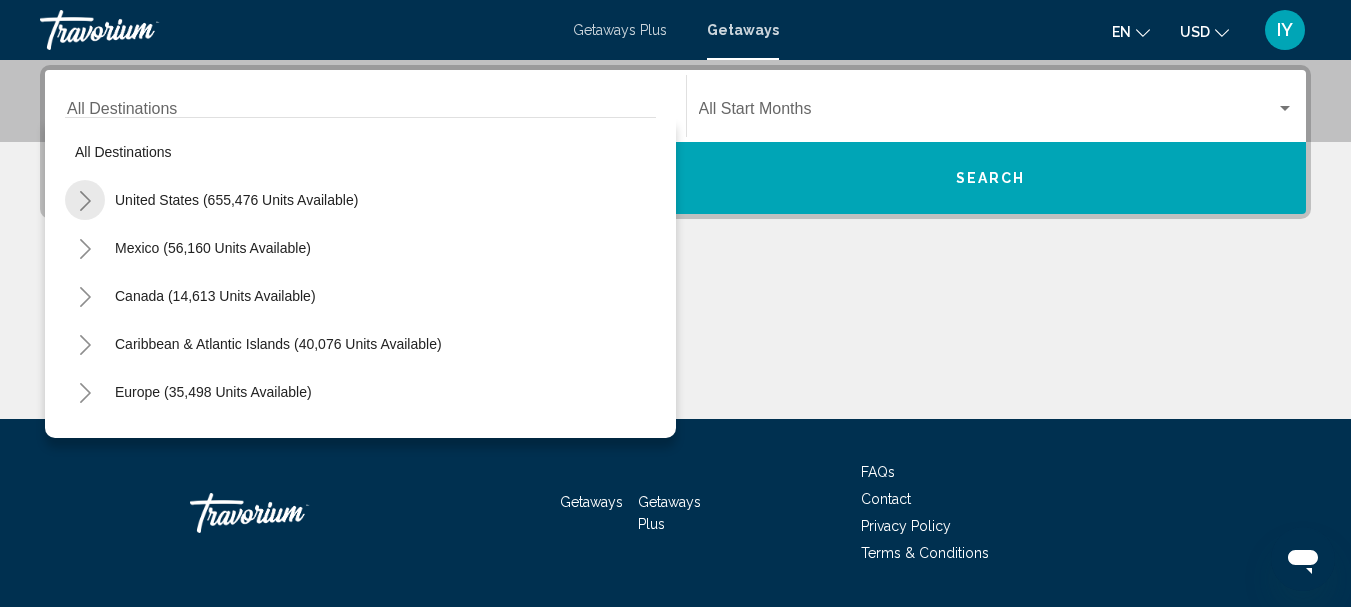 click 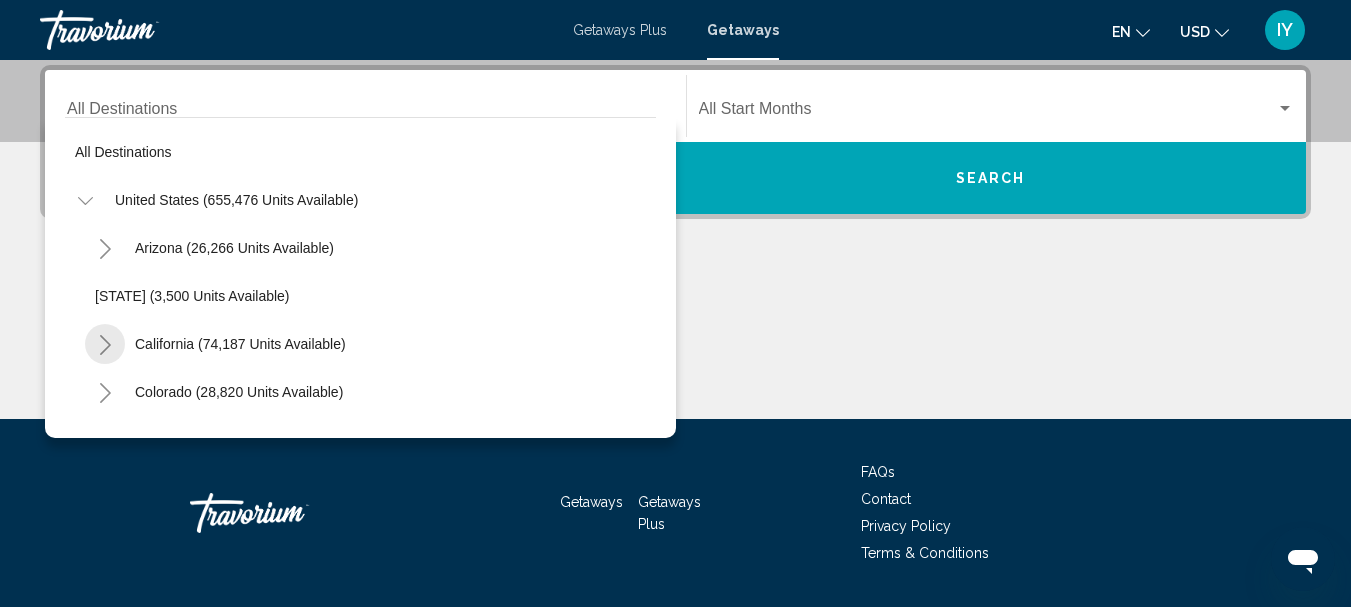 click 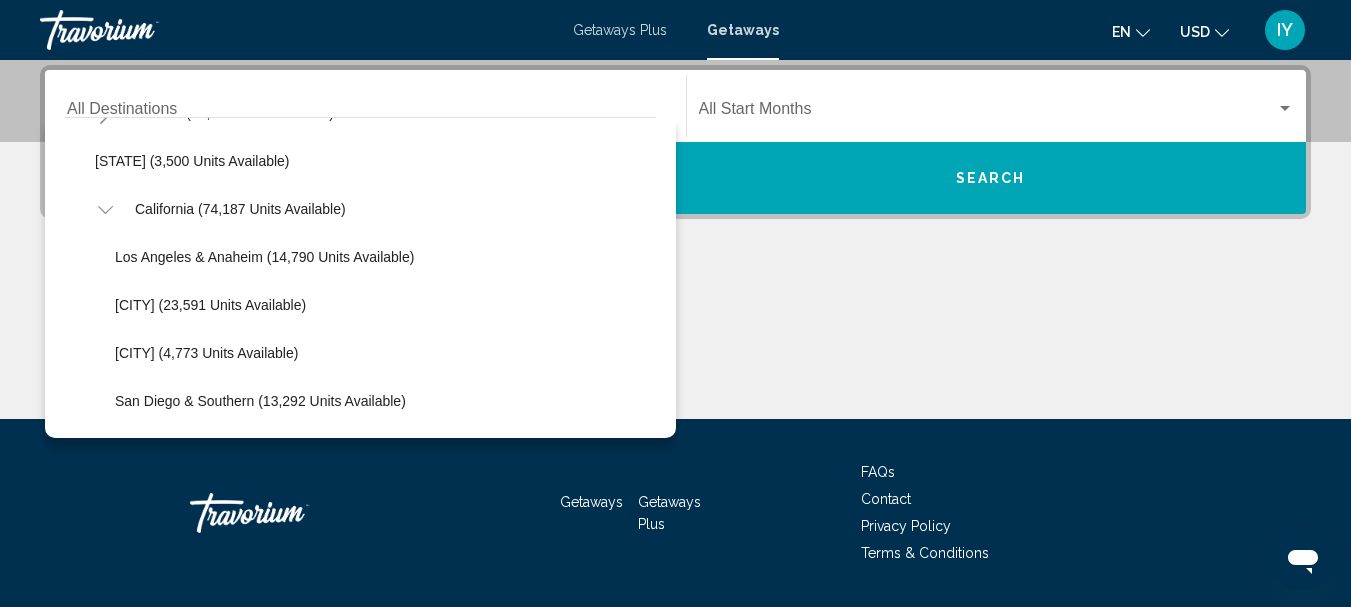 scroll, scrollTop: 146, scrollLeft: 0, axis: vertical 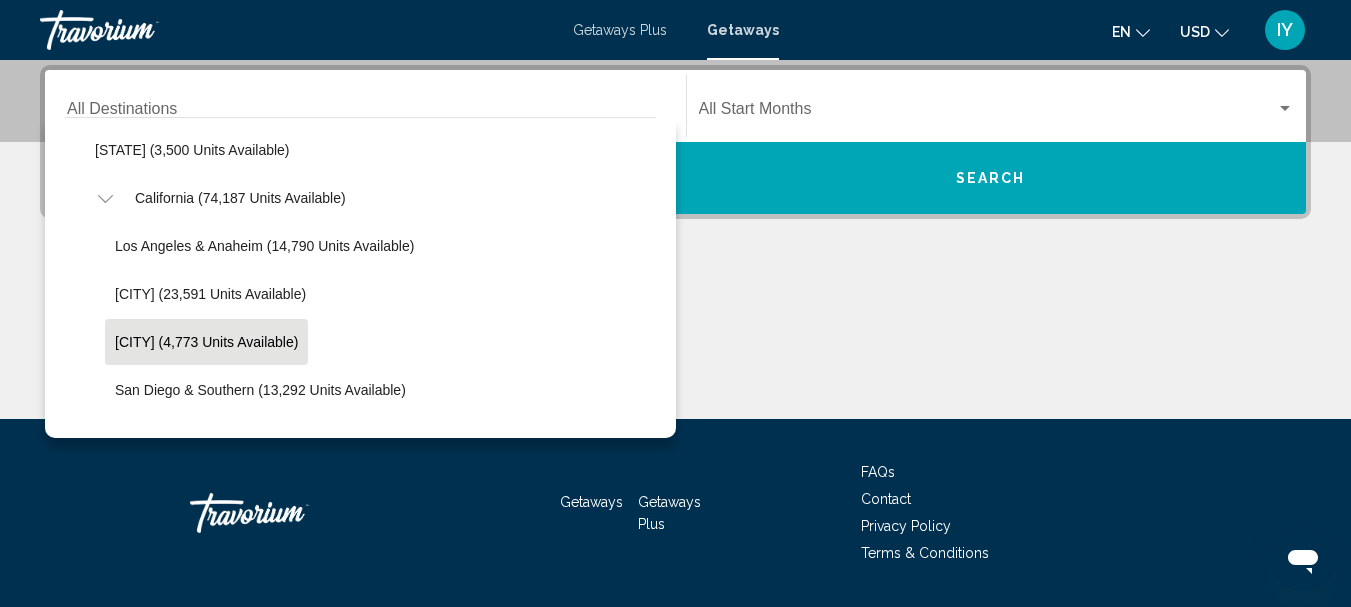 click on "Palm Springs (4,773 units available)" 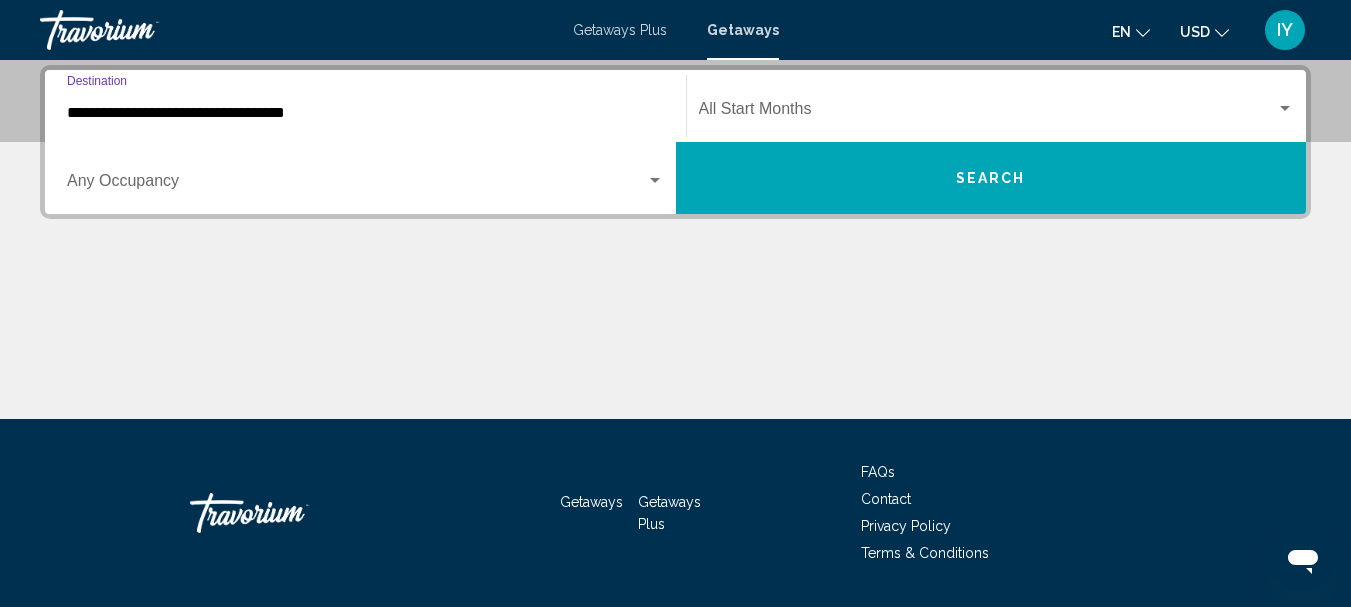 click at bounding box center [1285, 109] 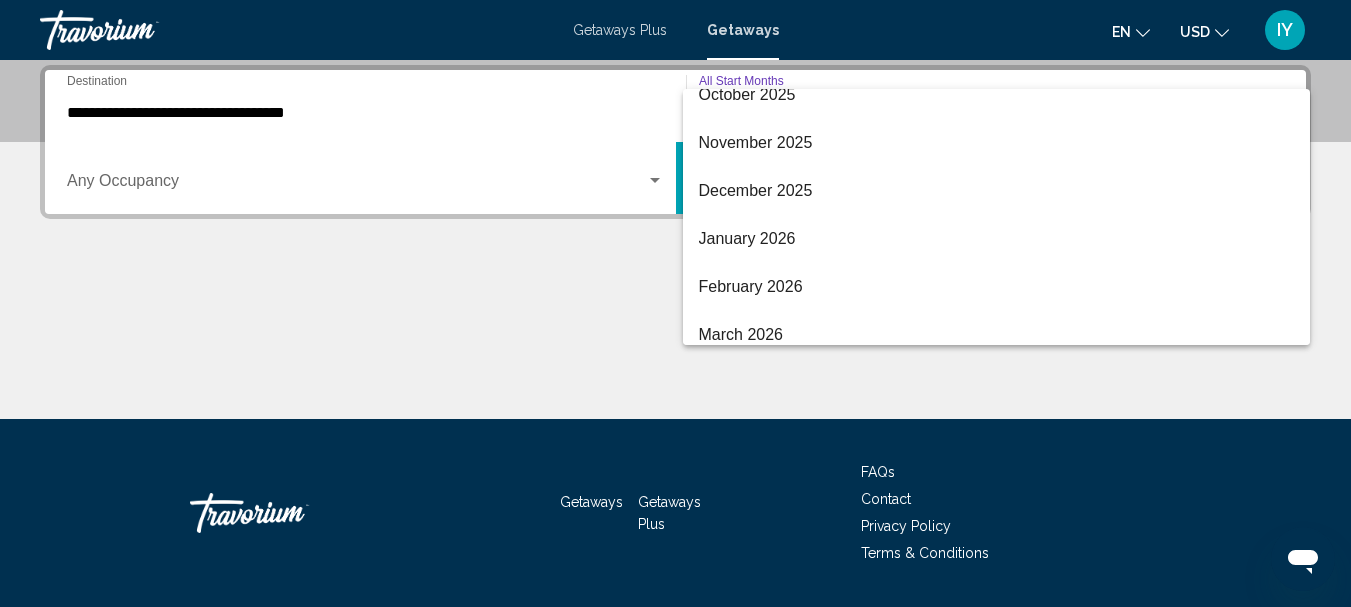 scroll, scrollTop: 165, scrollLeft: 0, axis: vertical 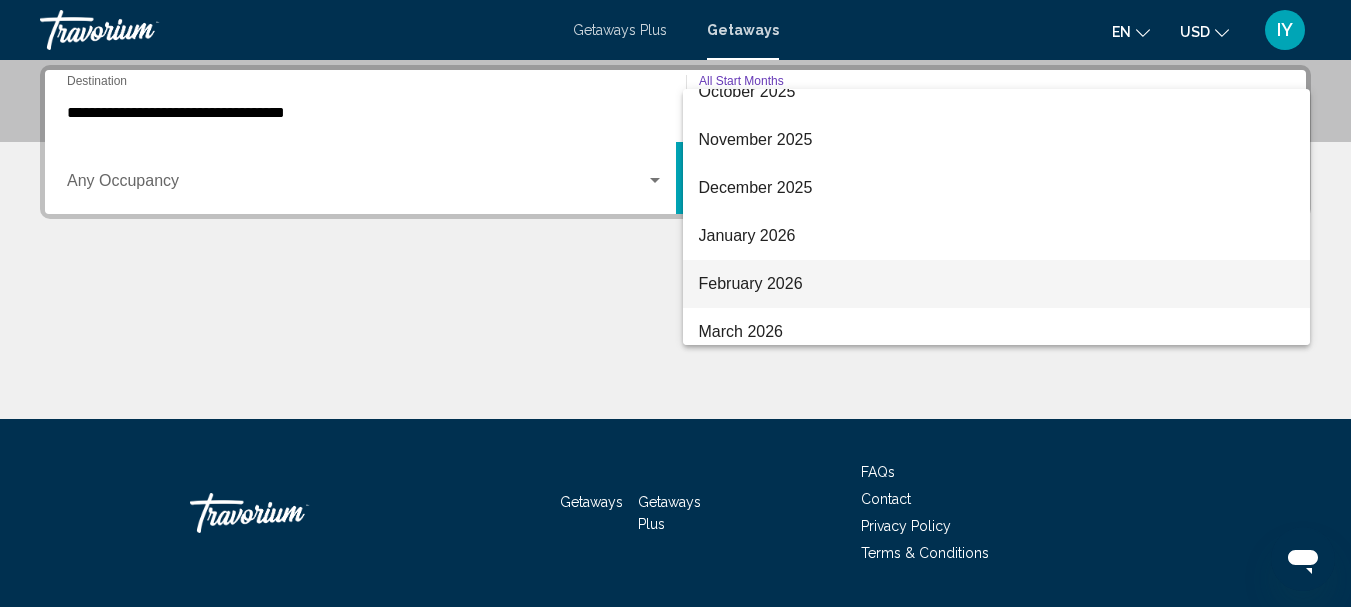 click on "February 2026" at bounding box center [997, 284] 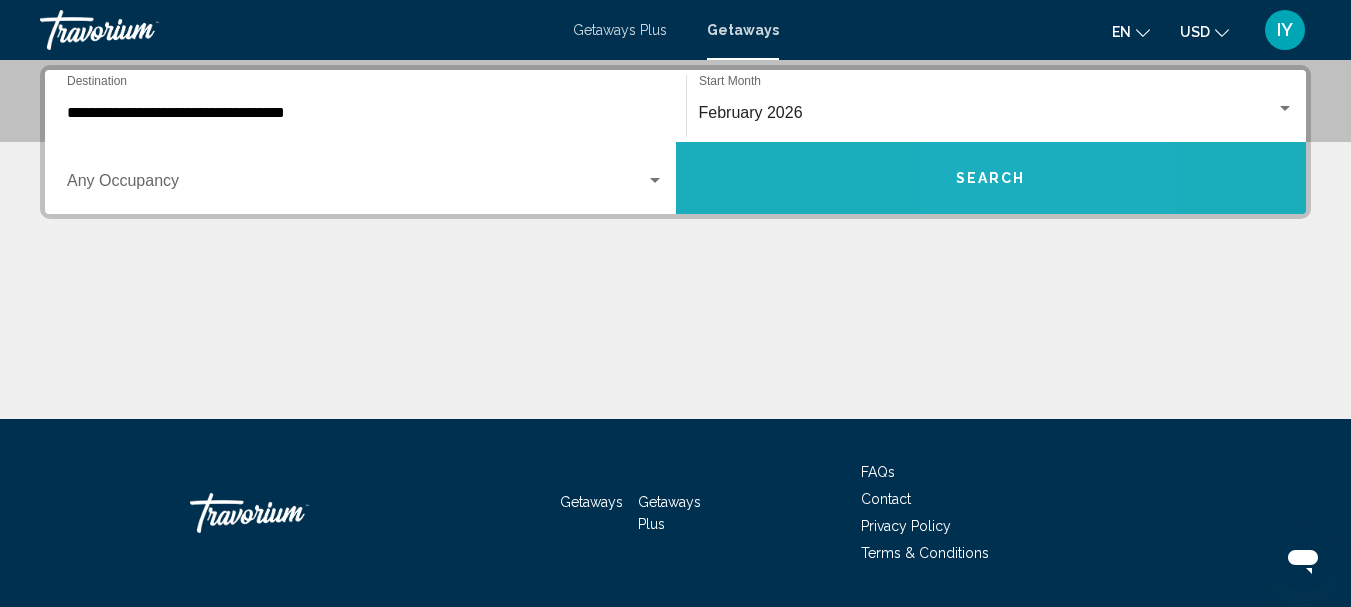 click on "Search" at bounding box center (991, 179) 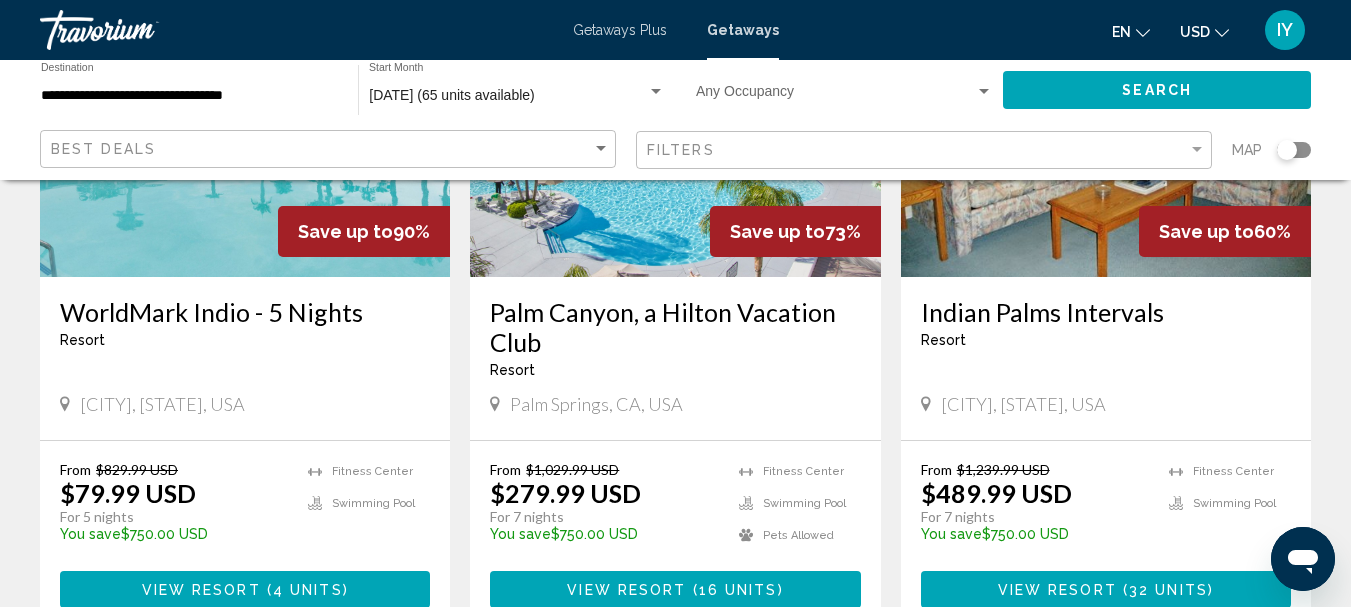 scroll, scrollTop: 317, scrollLeft: 0, axis: vertical 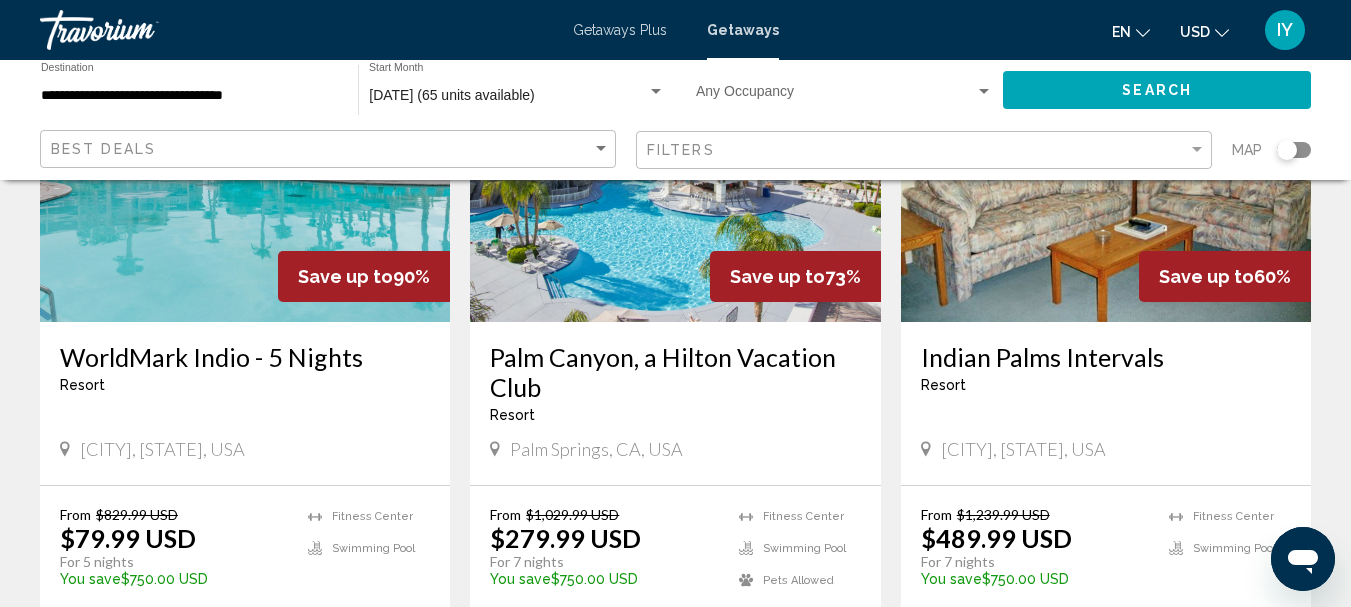 click on "Palm Canyon, a Hilton Vacation Club" at bounding box center [675, 372] 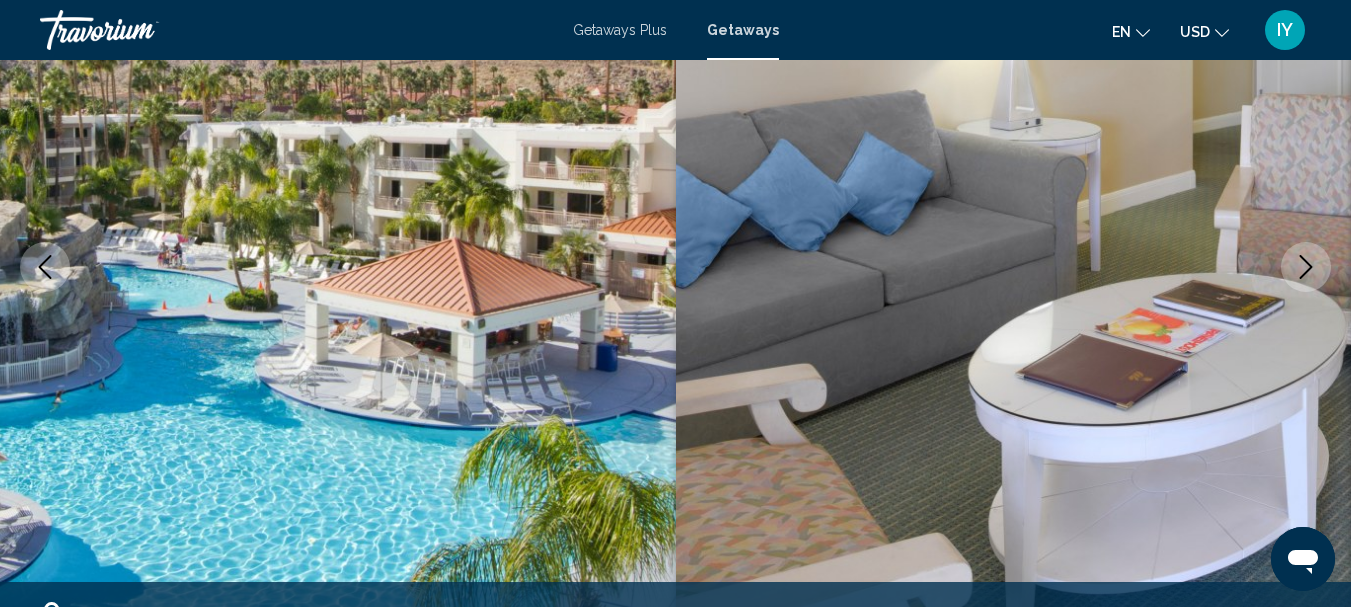 scroll, scrollTop: 231, scrollLeft: 0, axis: vertical 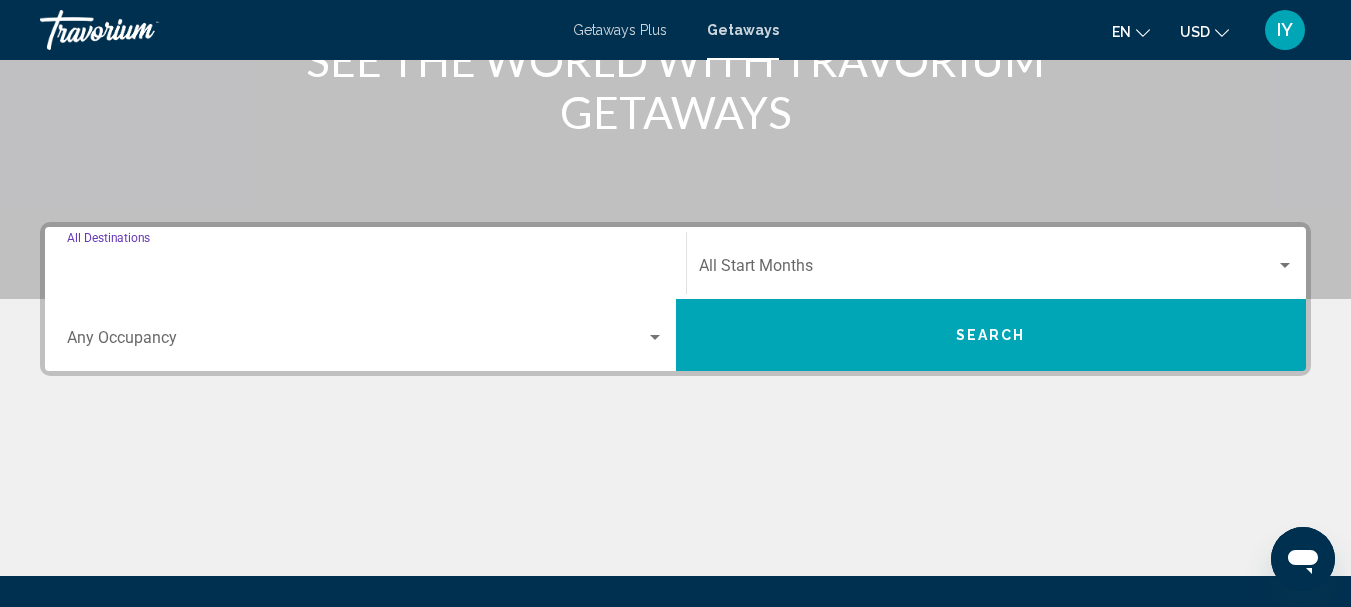click on "Destination All Destinations" at bounding box center (365, 270) 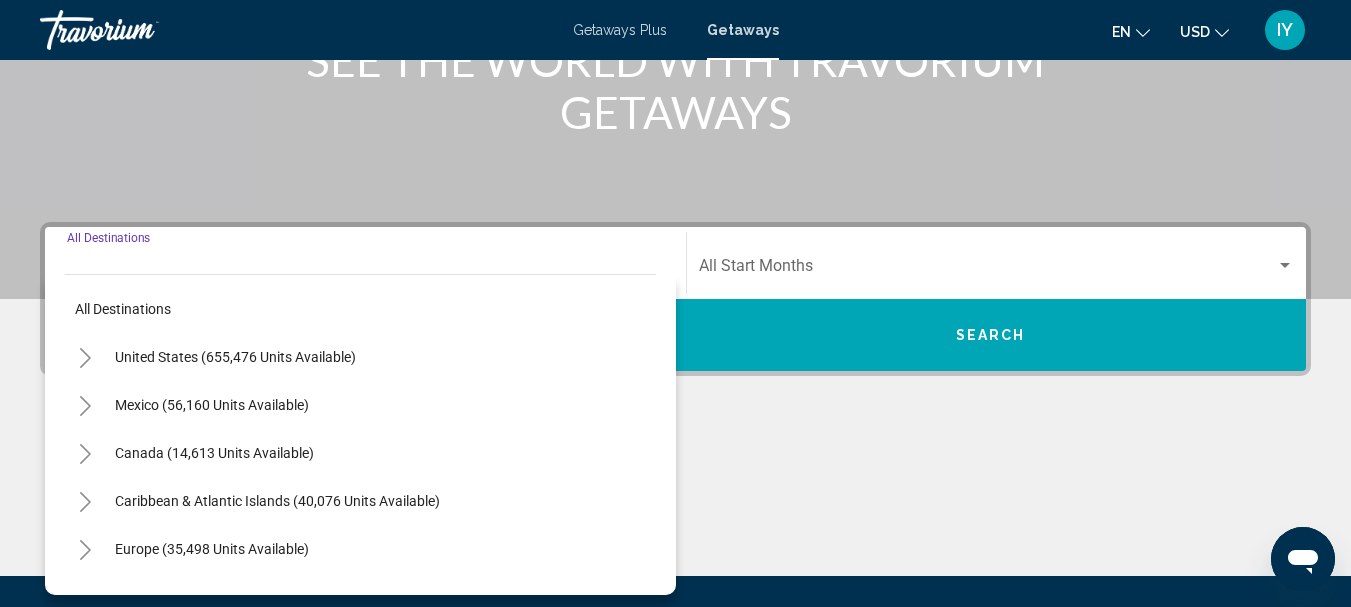 scroll, scrollTop: 458, scrollLeft: 0, axis: vertical 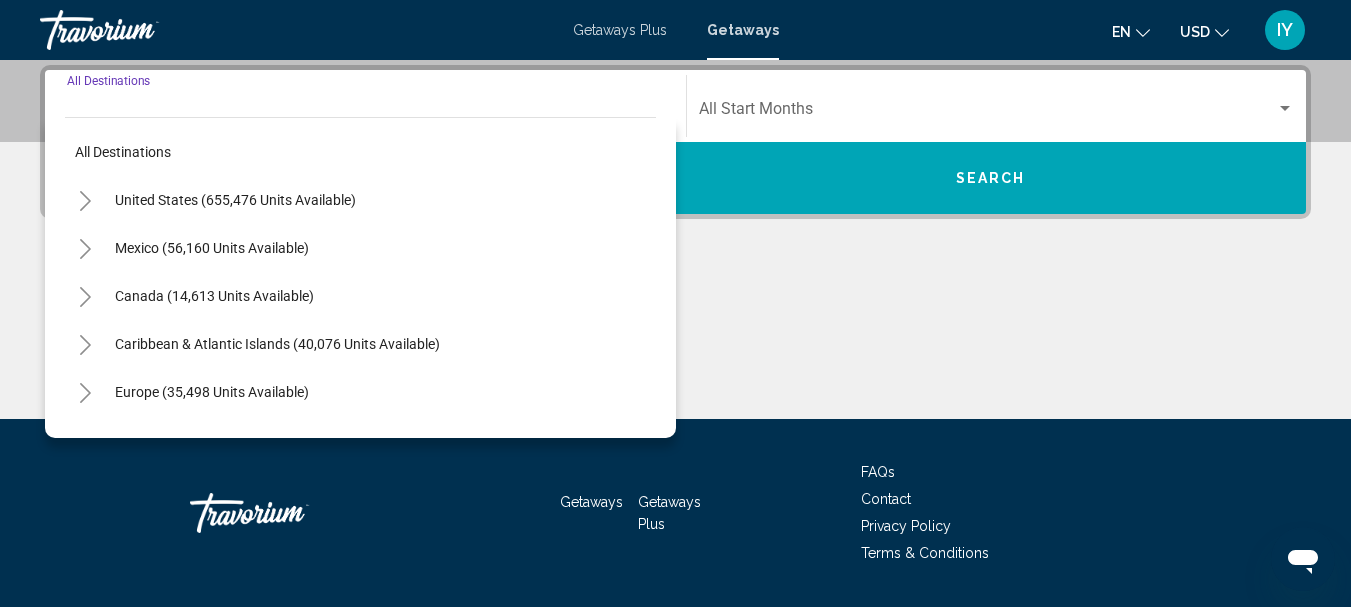 click 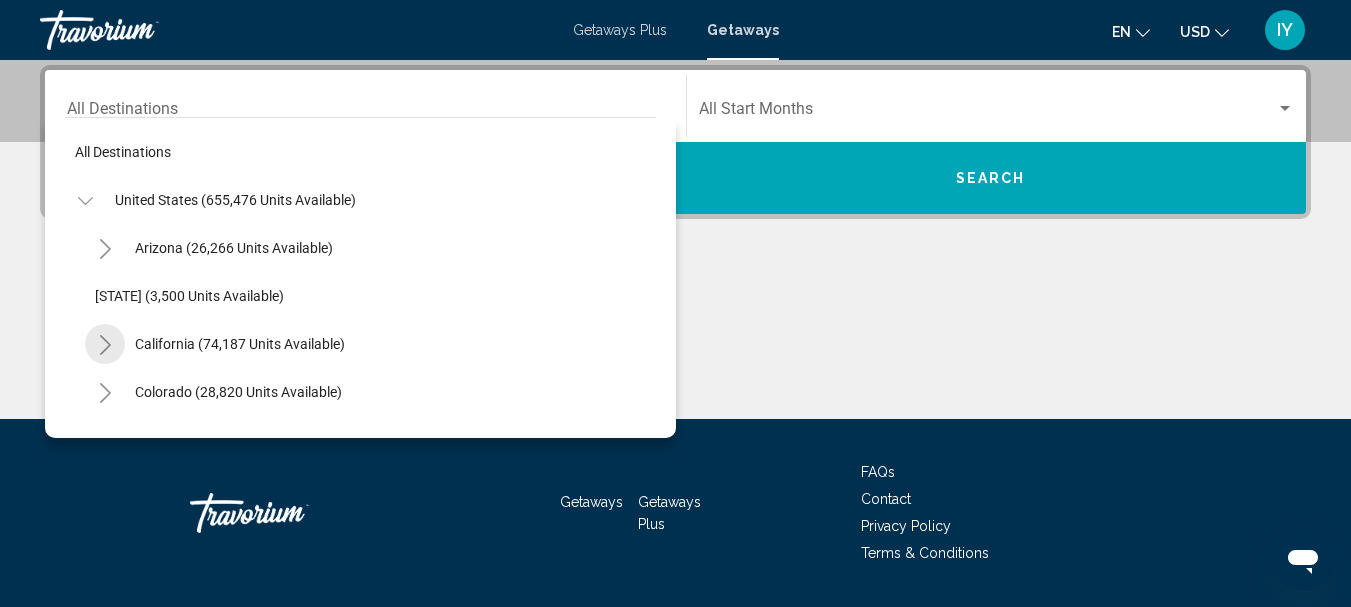 click 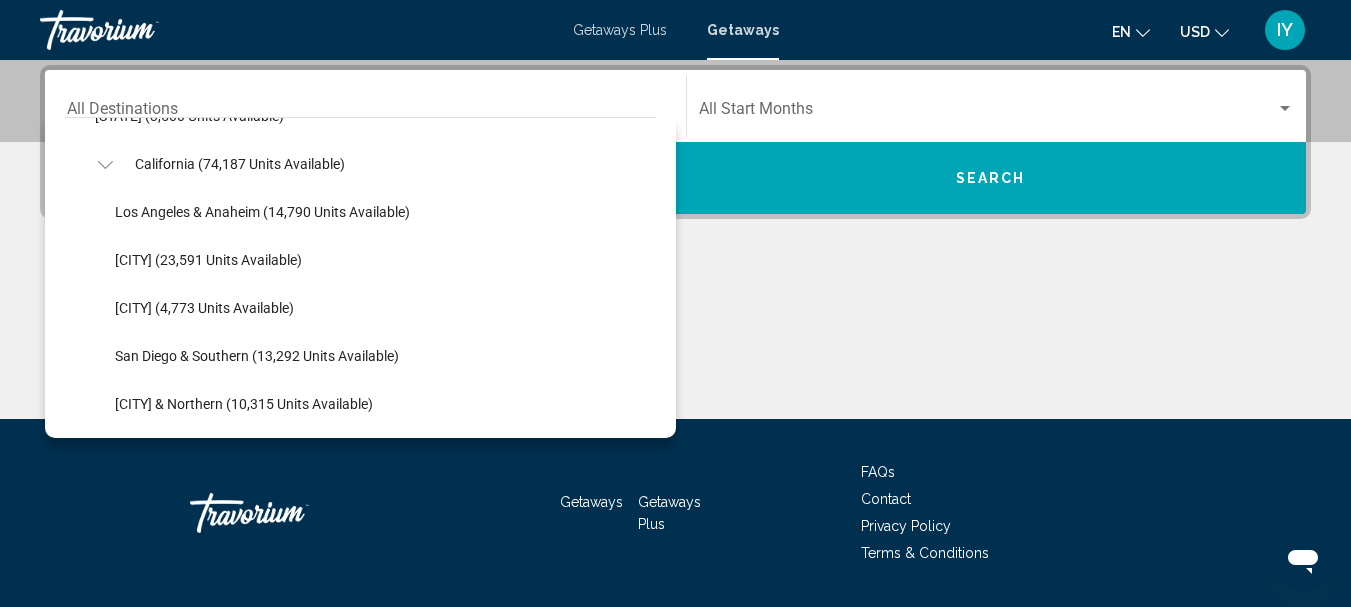 scroll, scrollTop: 192, scrollLeft: 0, axis: vertical 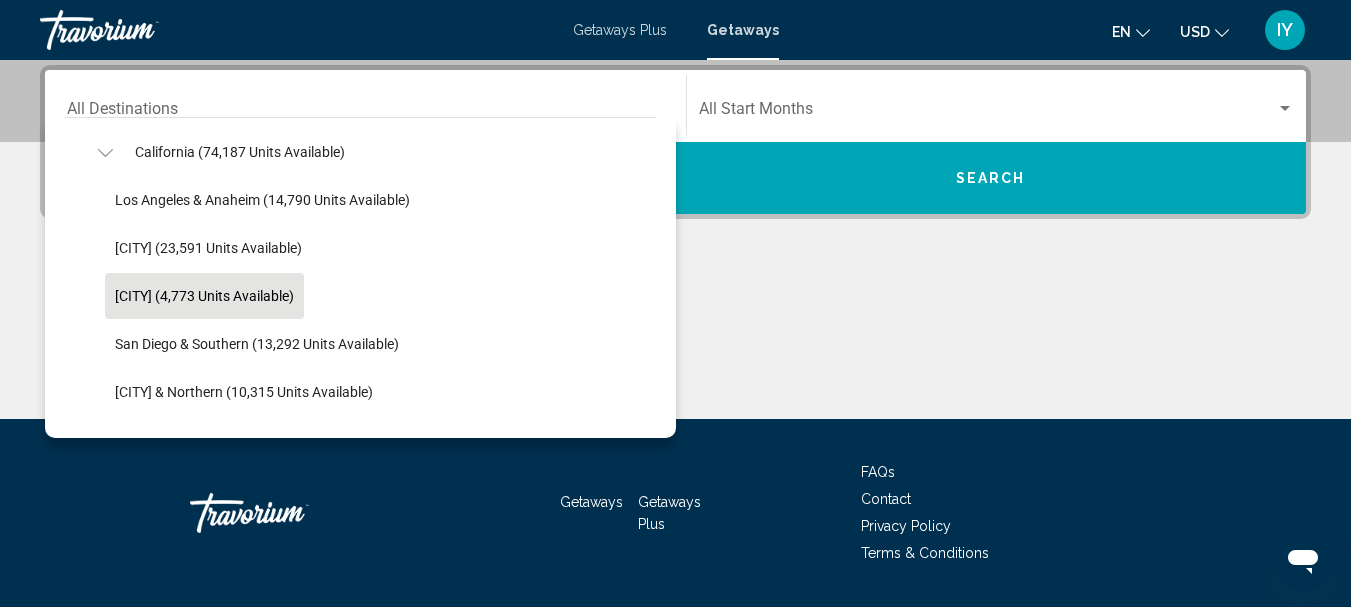 click on "Palm Springs (4,773 units available)" 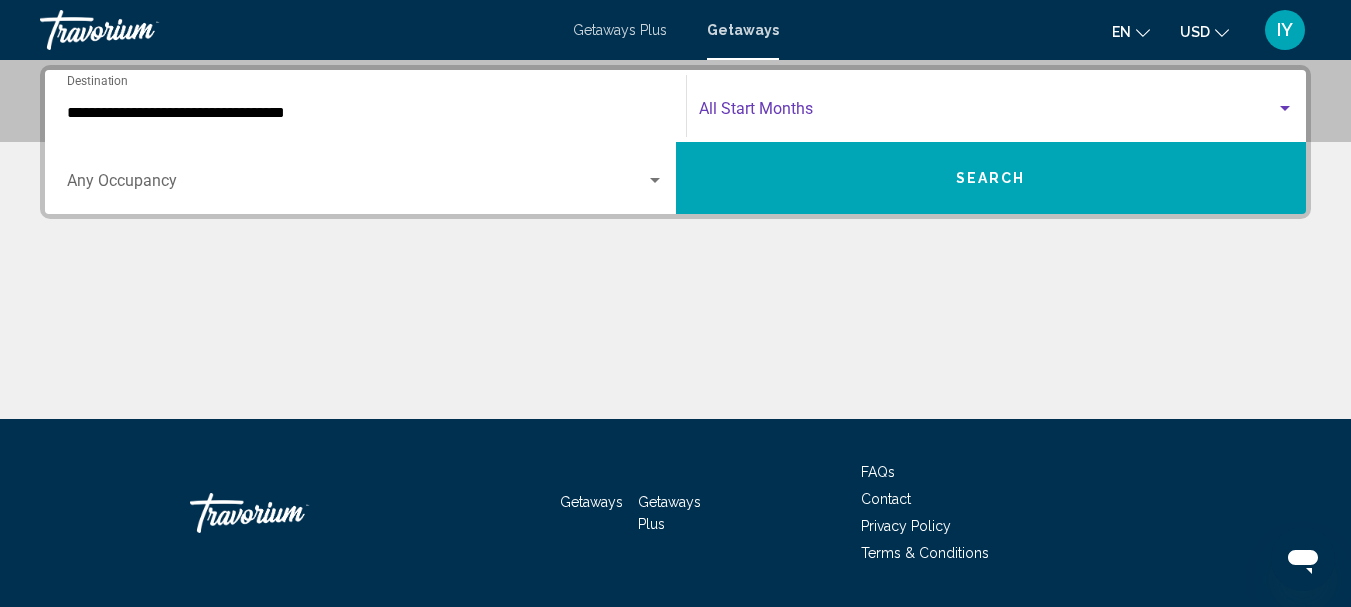 click at bounding box center (1285, 108) 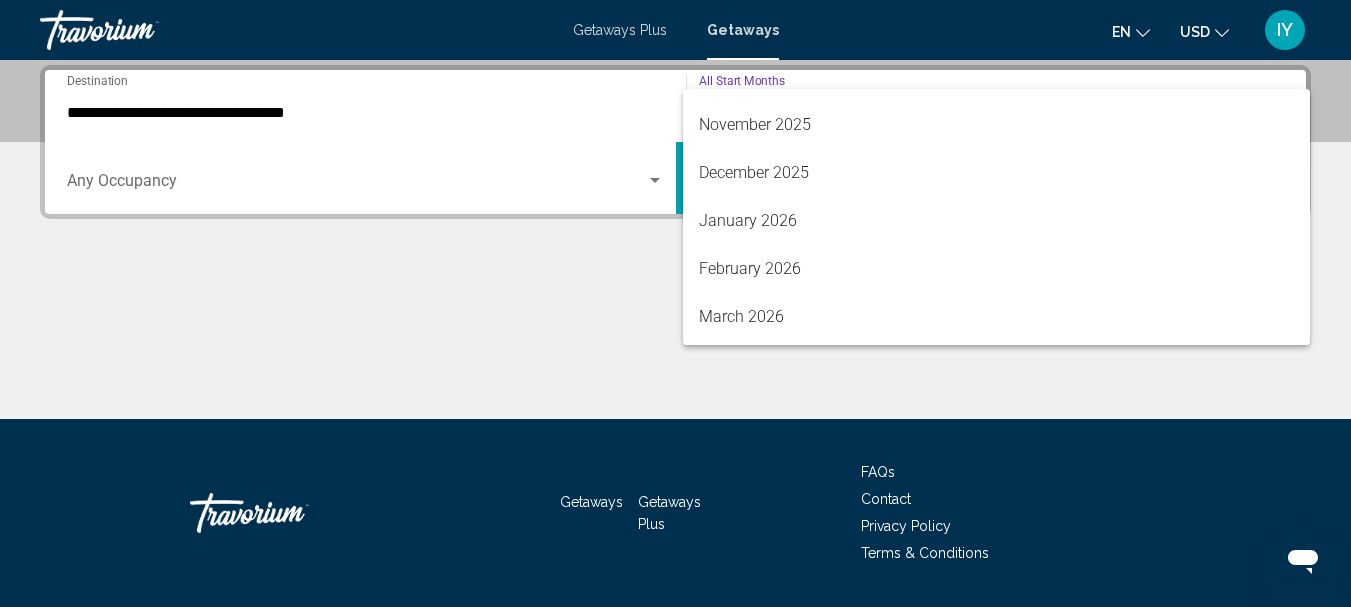 scroll, scrollTop: 184, scrollLeft: 0, axis: vertical 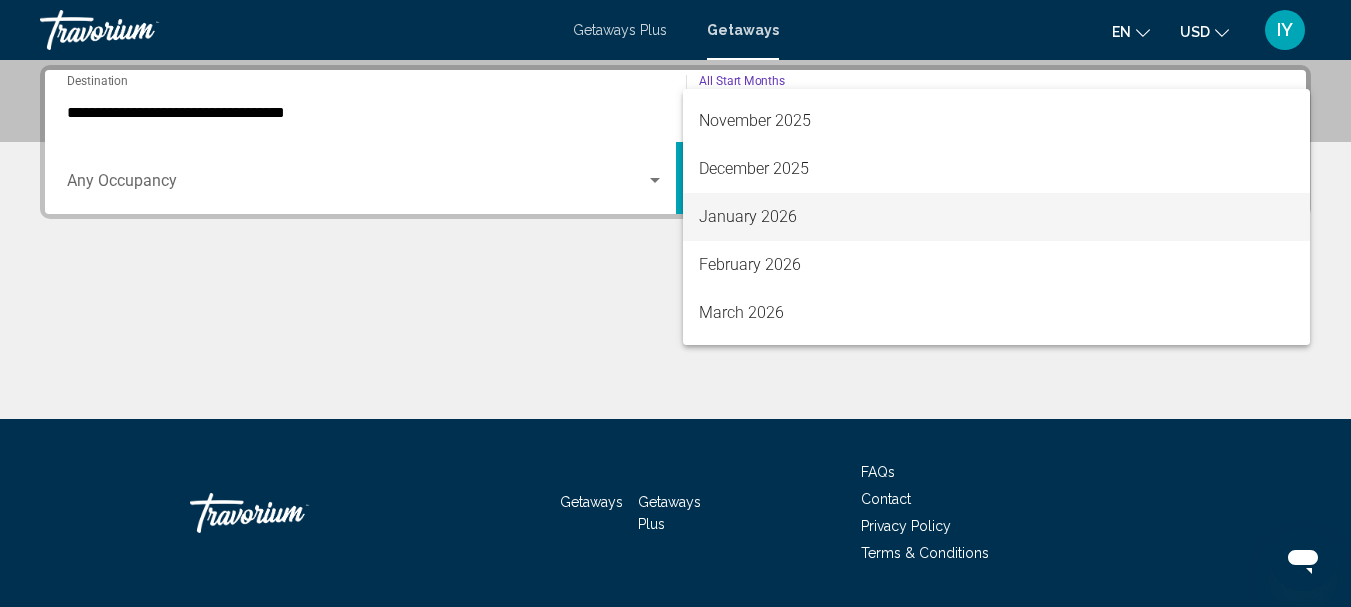 click on "January 2026" at bounding box center (997, 217) 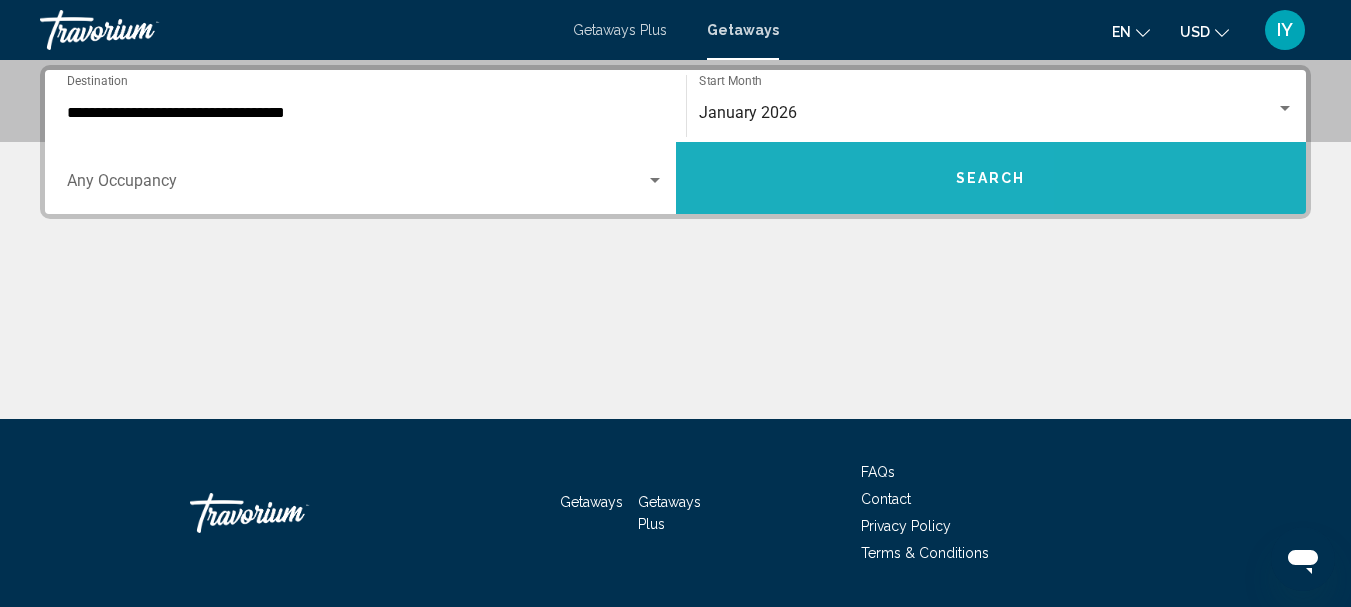 click on "Search" at bounding box center (991, 178) 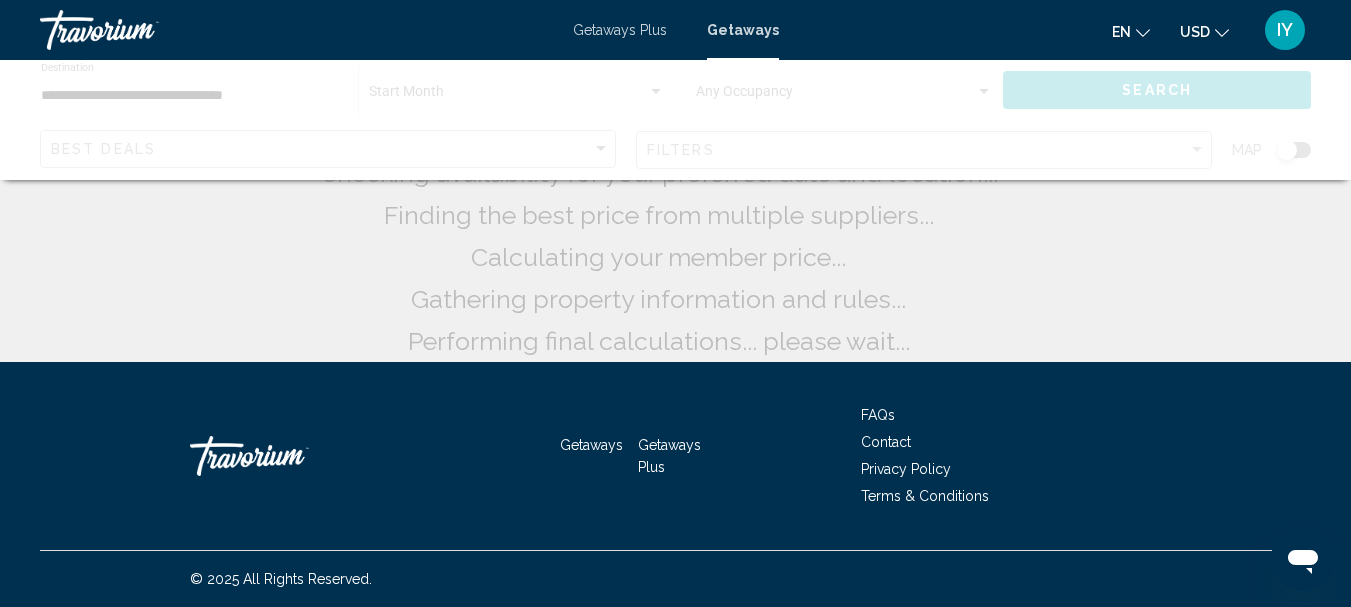 scroll, scrollTop: 0, scrollLeft: 0, axis: both 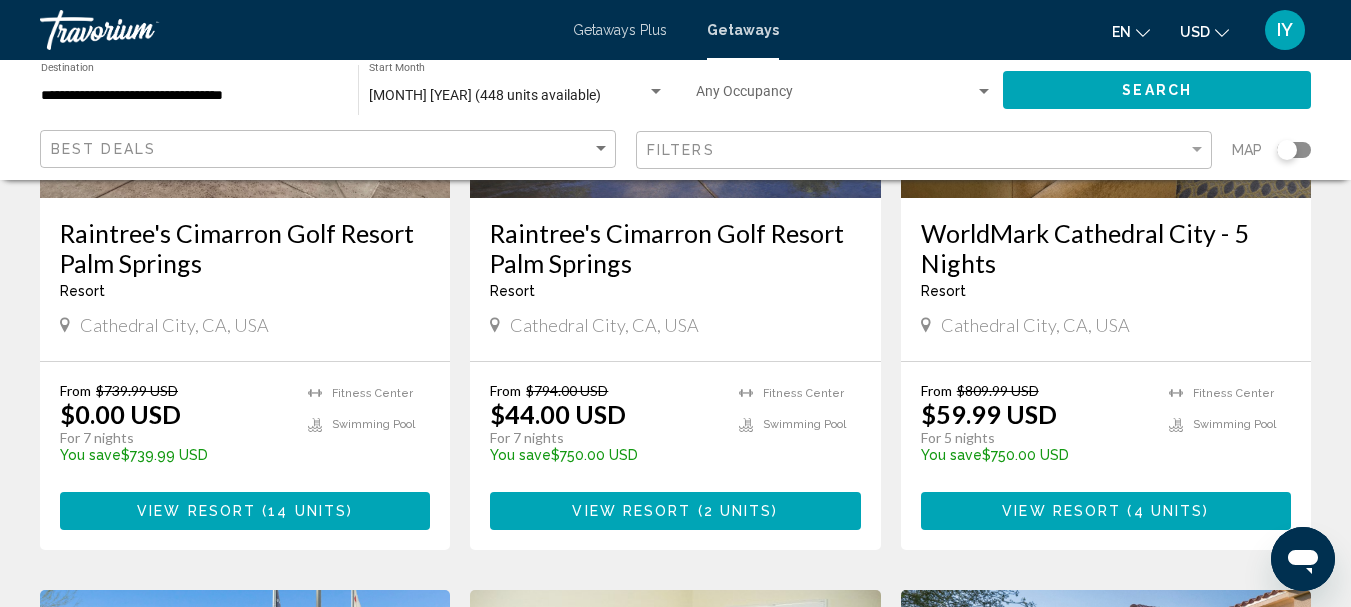 click on "WorldMark Cathedral City - 5 Nights" at bounding box center (1106, 248) 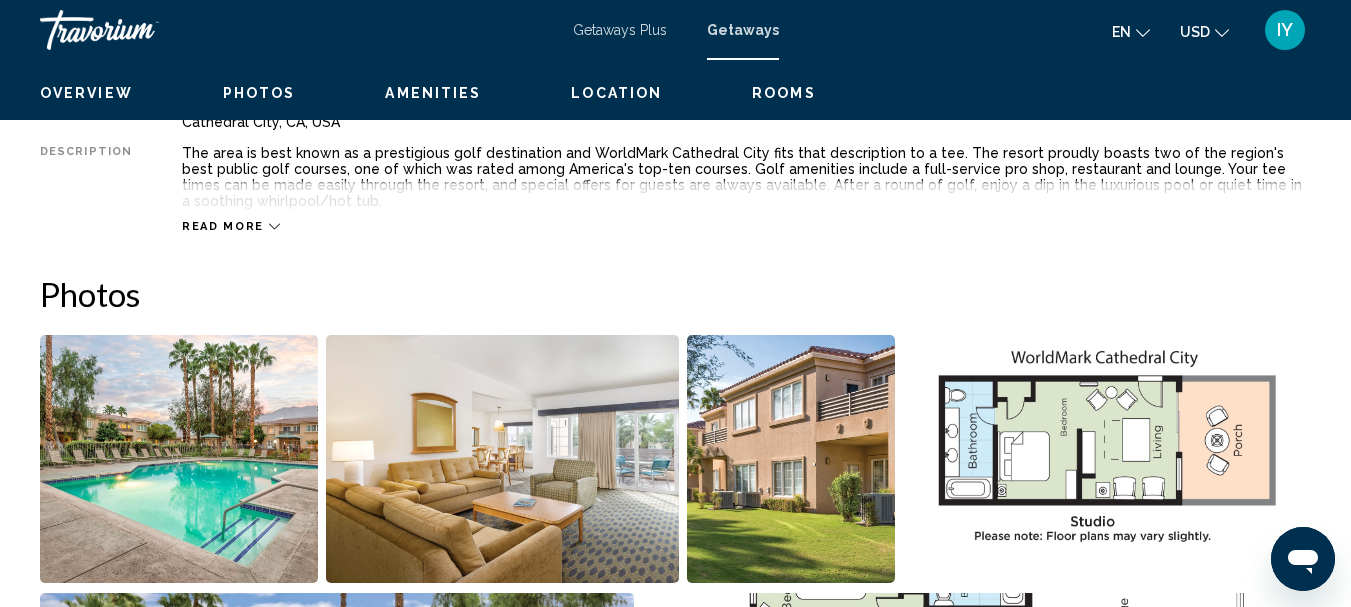 scroll, scrollTop: 232, scrollLeft: 0, axis: vertical 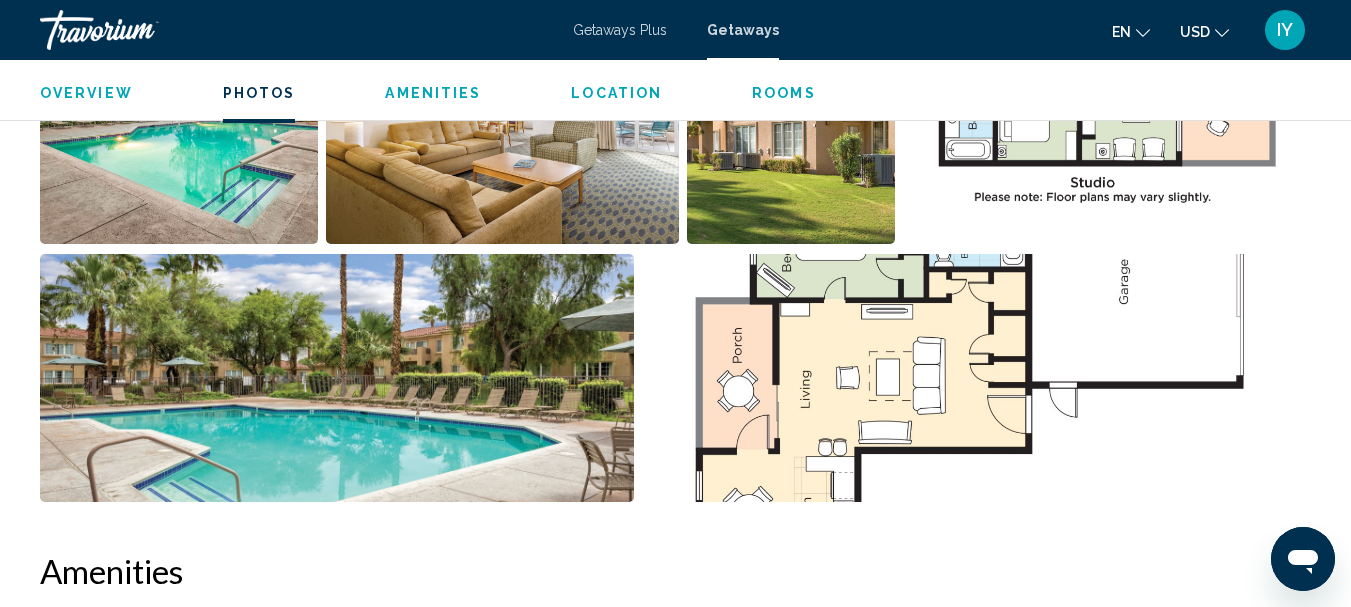 drag, startPoint x: 1349, startPoint y: 226, endPoint x: 1364, endPoint y: 229, distance: 15.297058 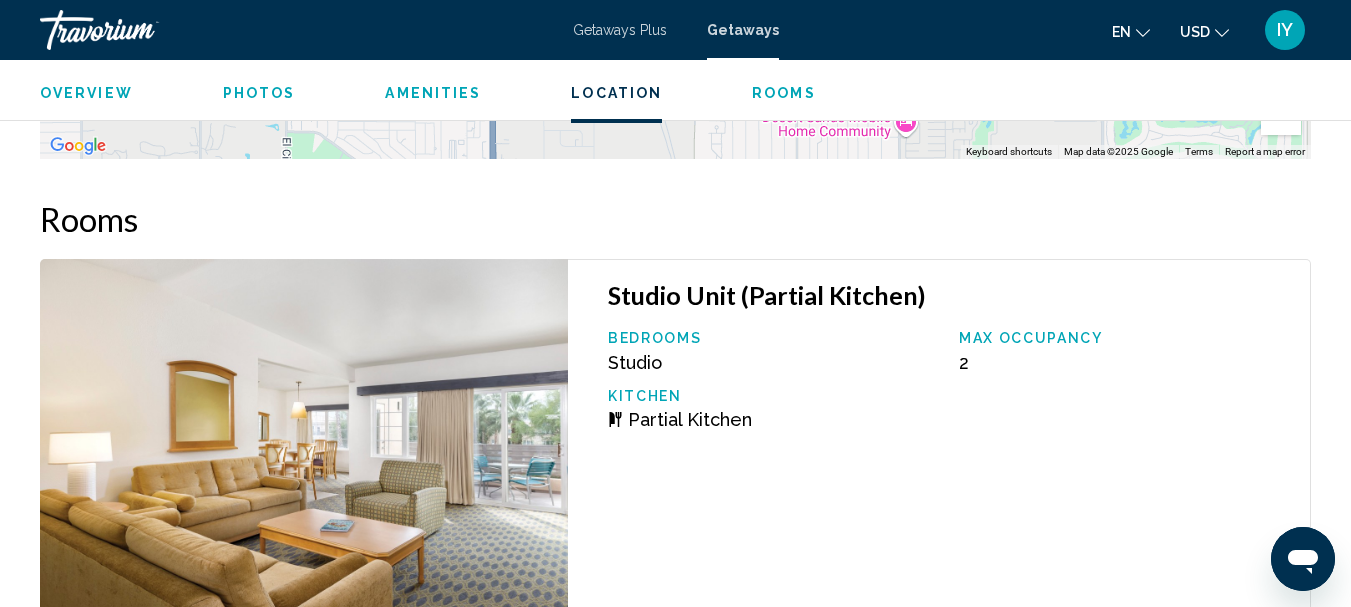 scroll, scrollTop: 3502, scrollLeft: 0, axis: vertical 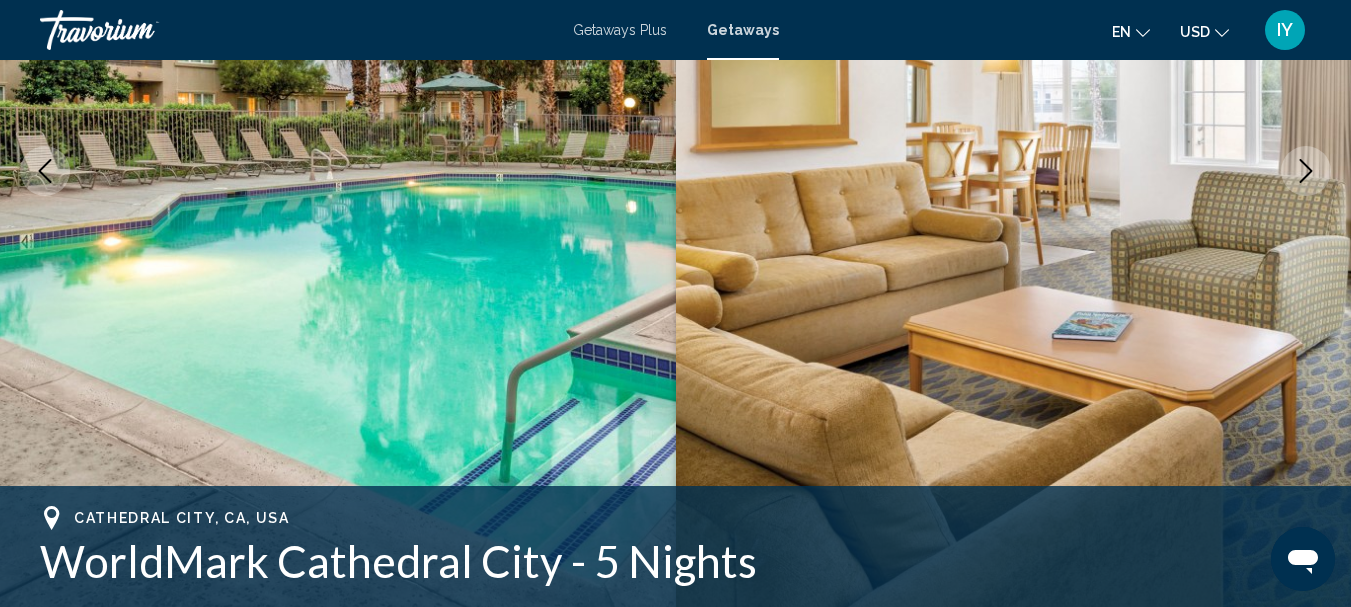click 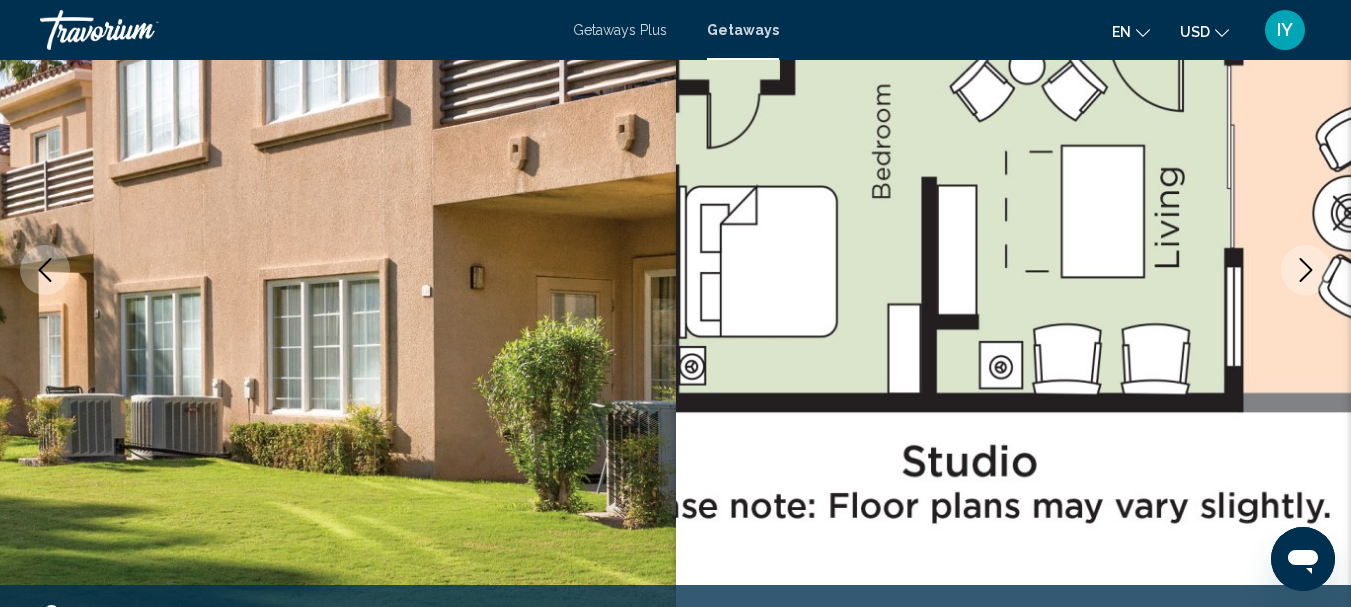 scroll, scrollTop: 249, scrollLeft: 0, axis: vertical 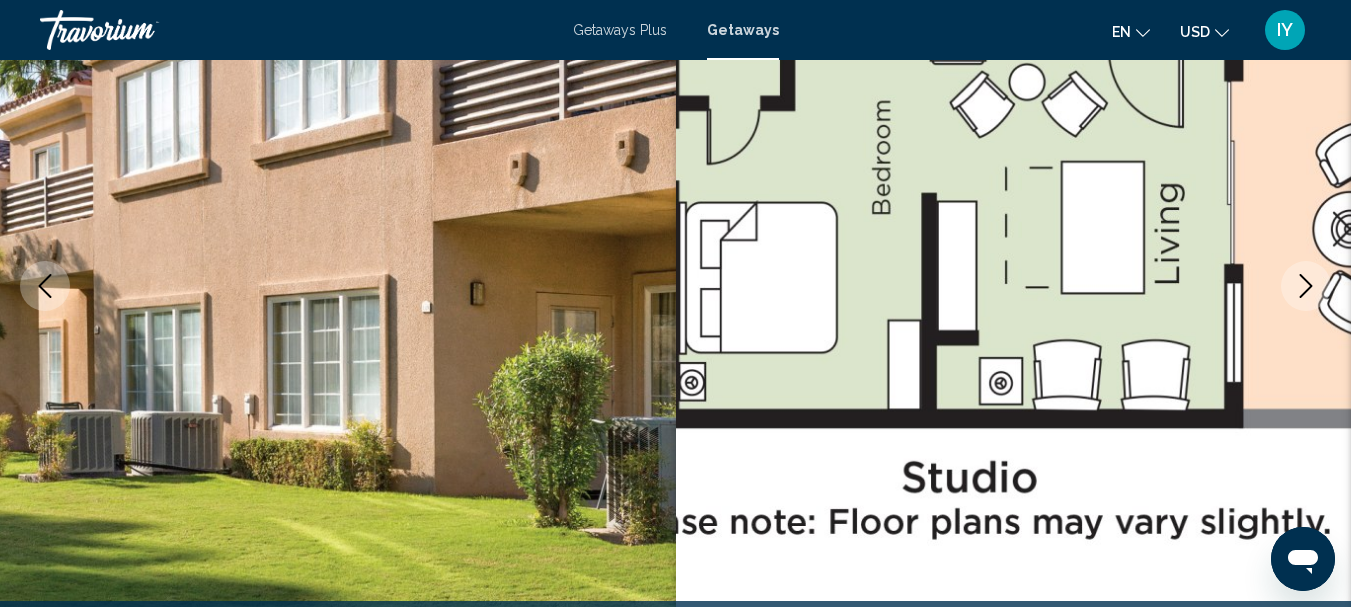 click 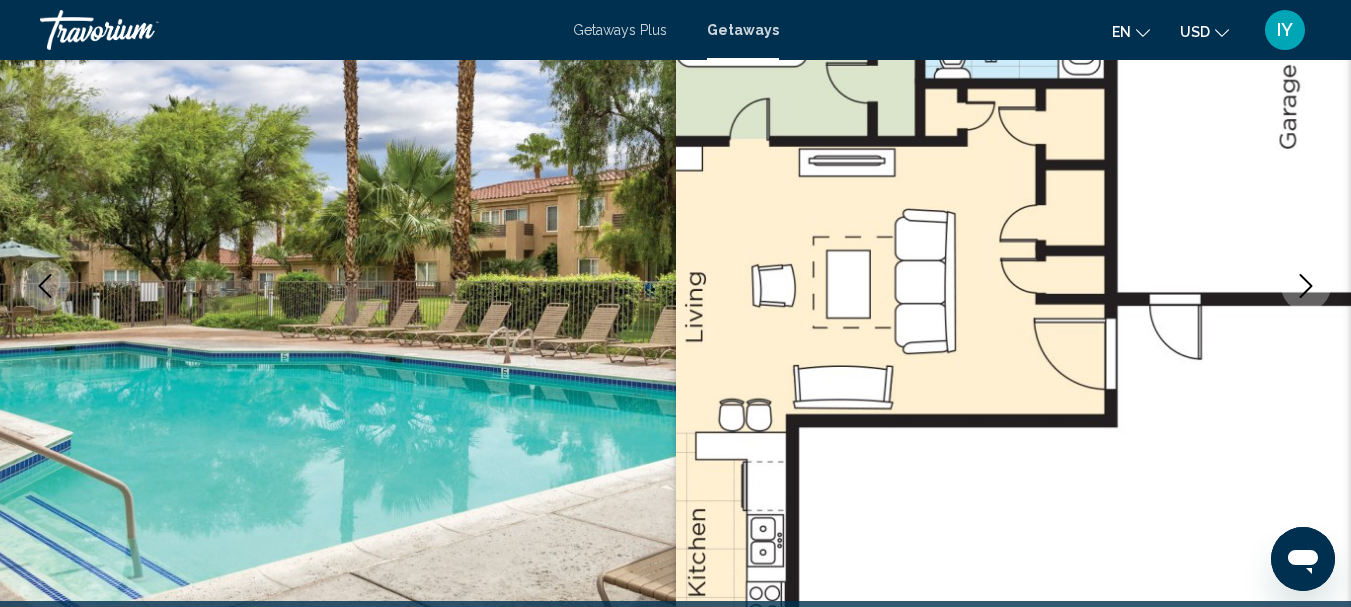 click 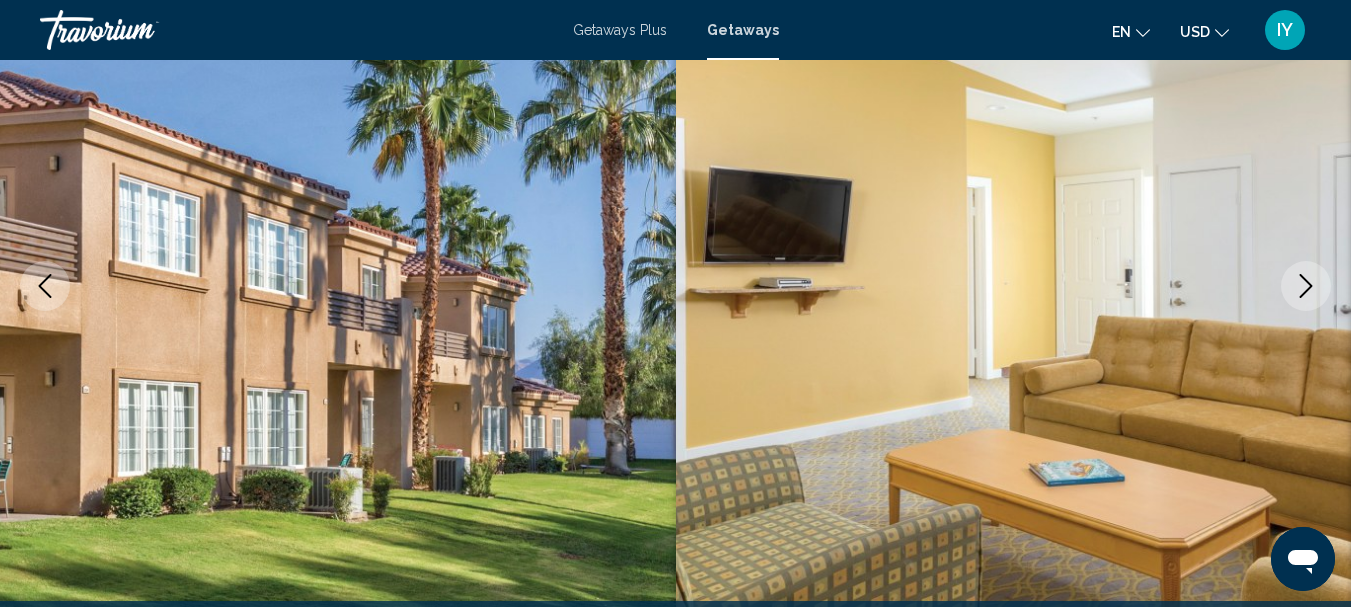 click 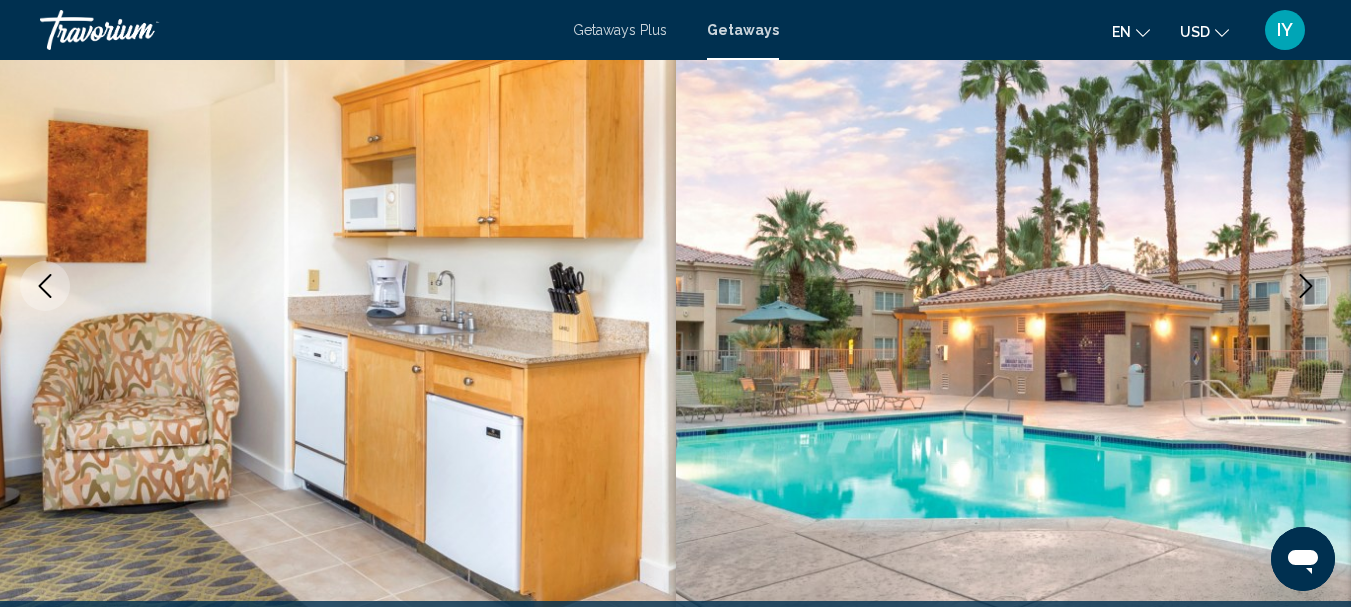 click 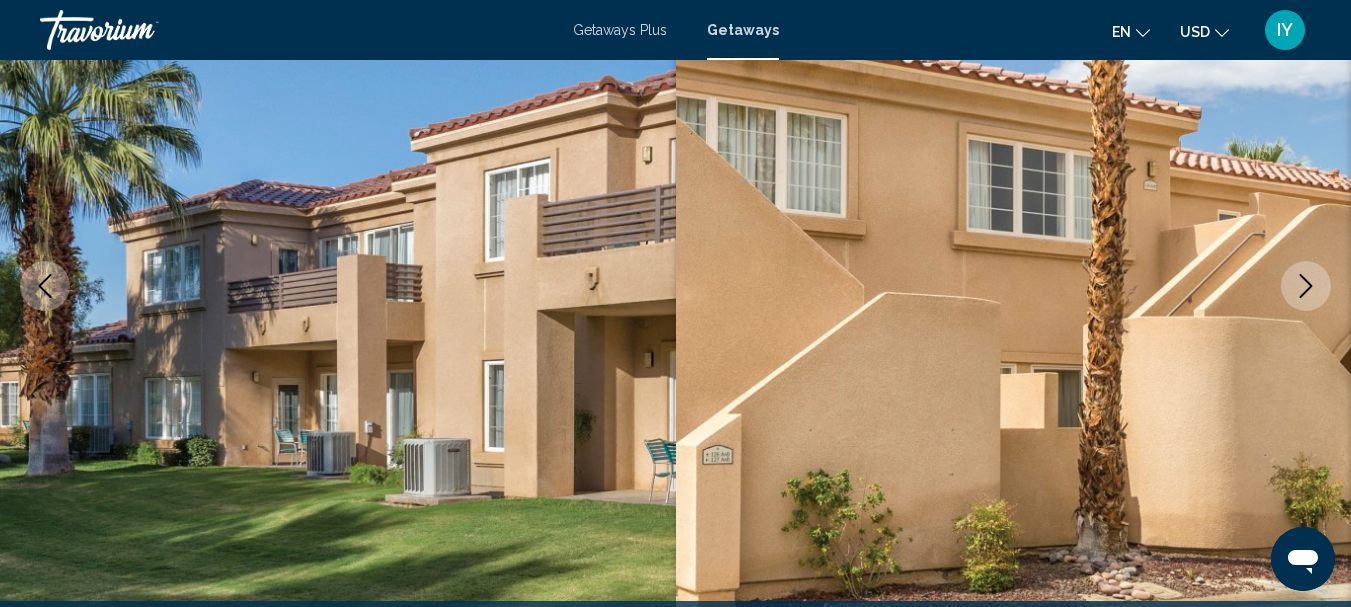 click 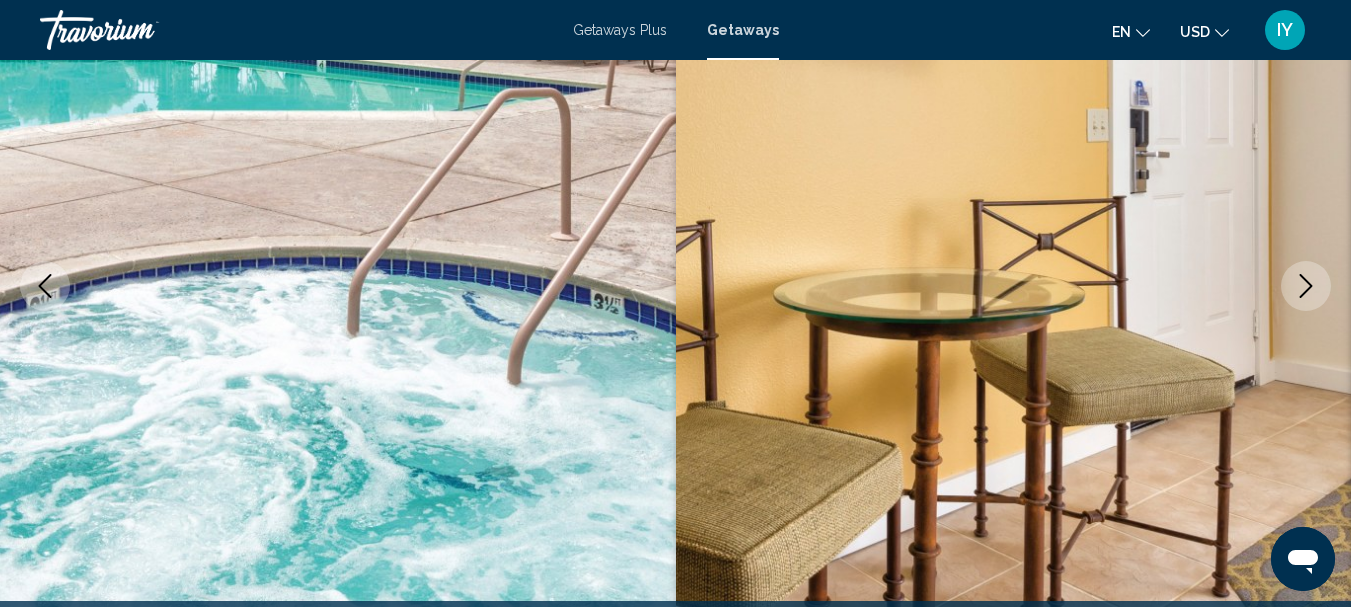 click 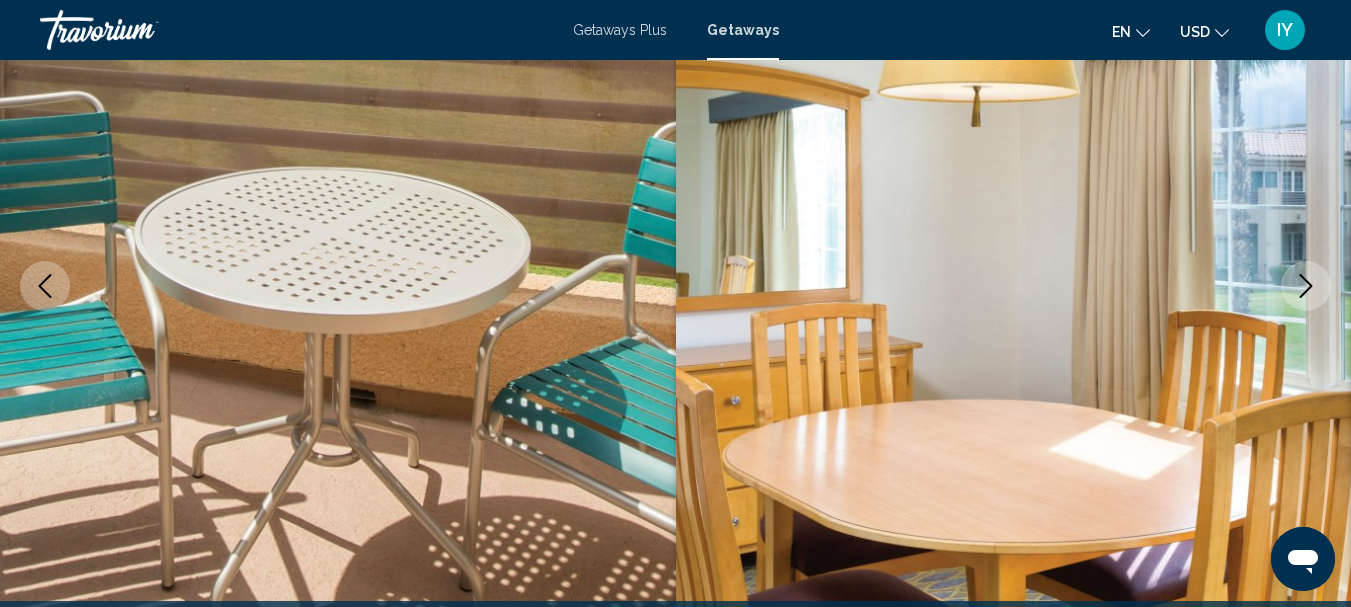 click 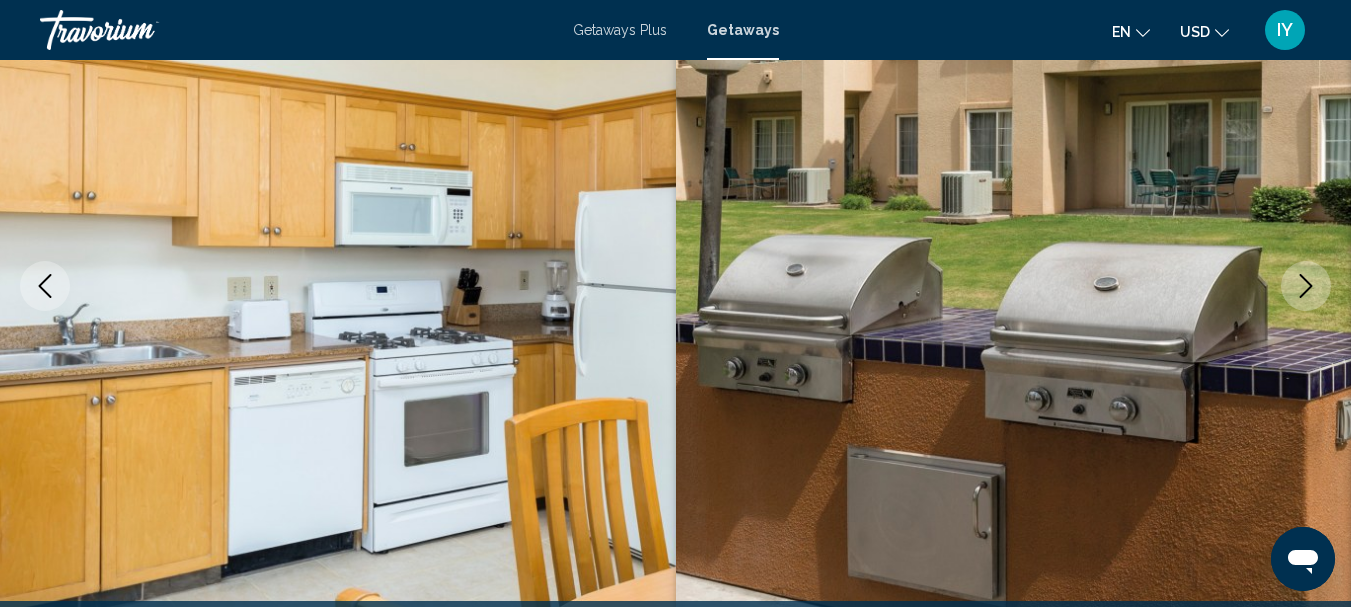 click 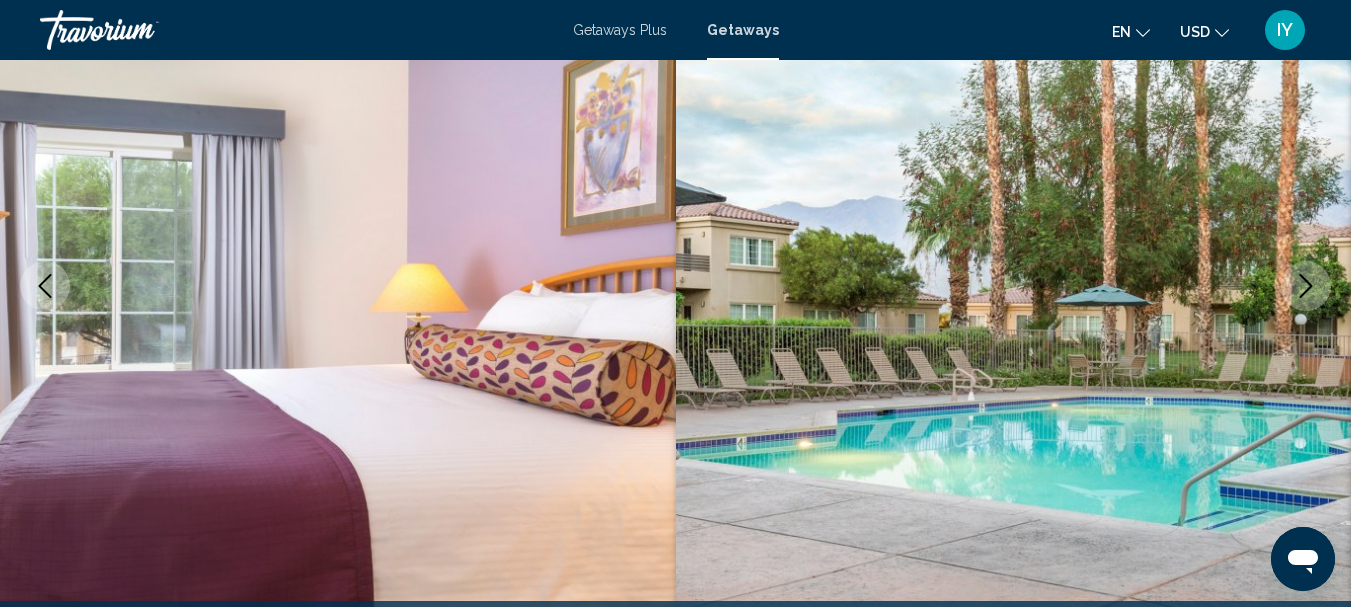 click 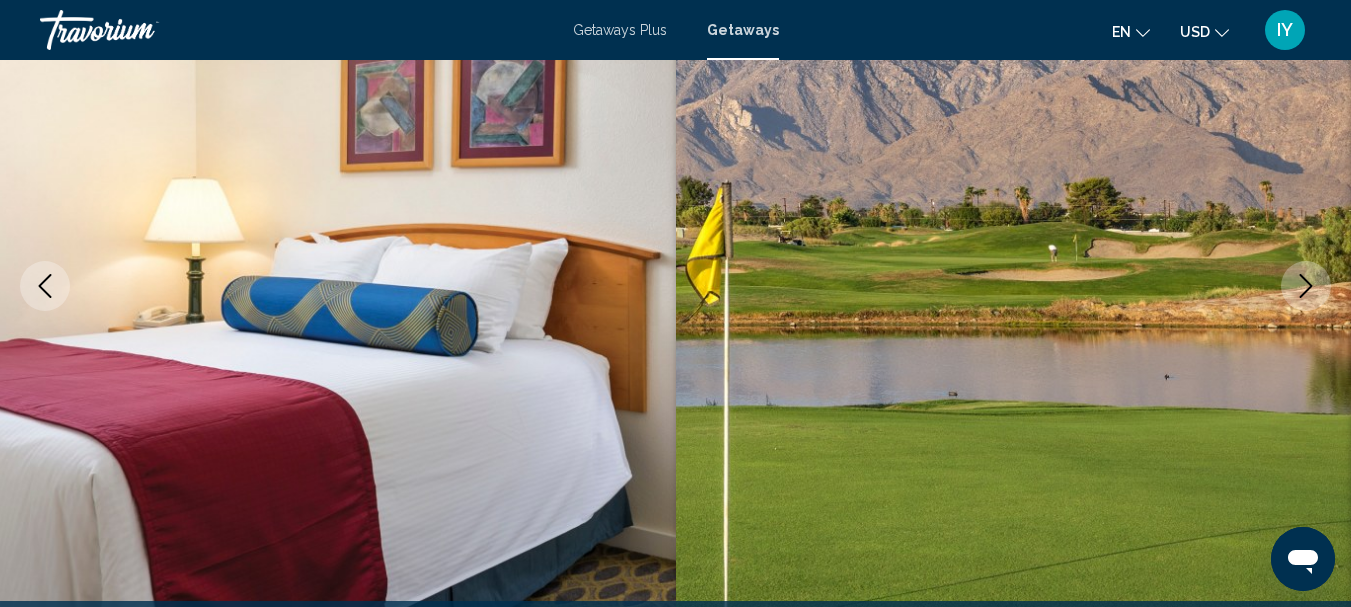 click 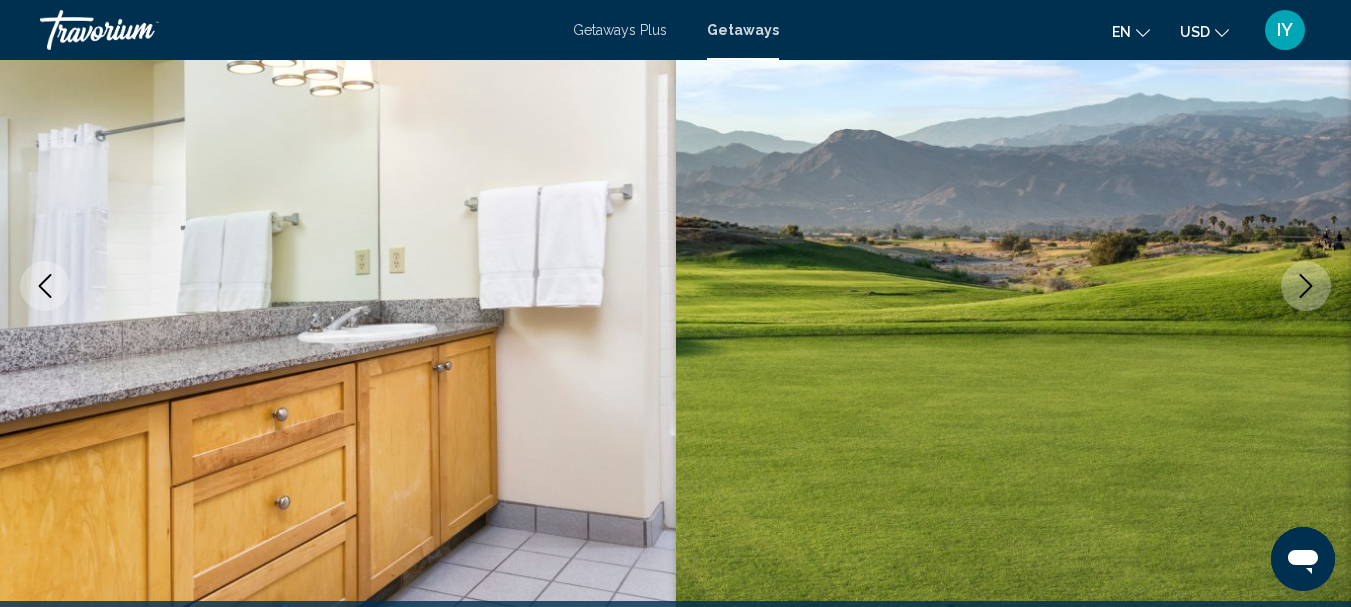 click 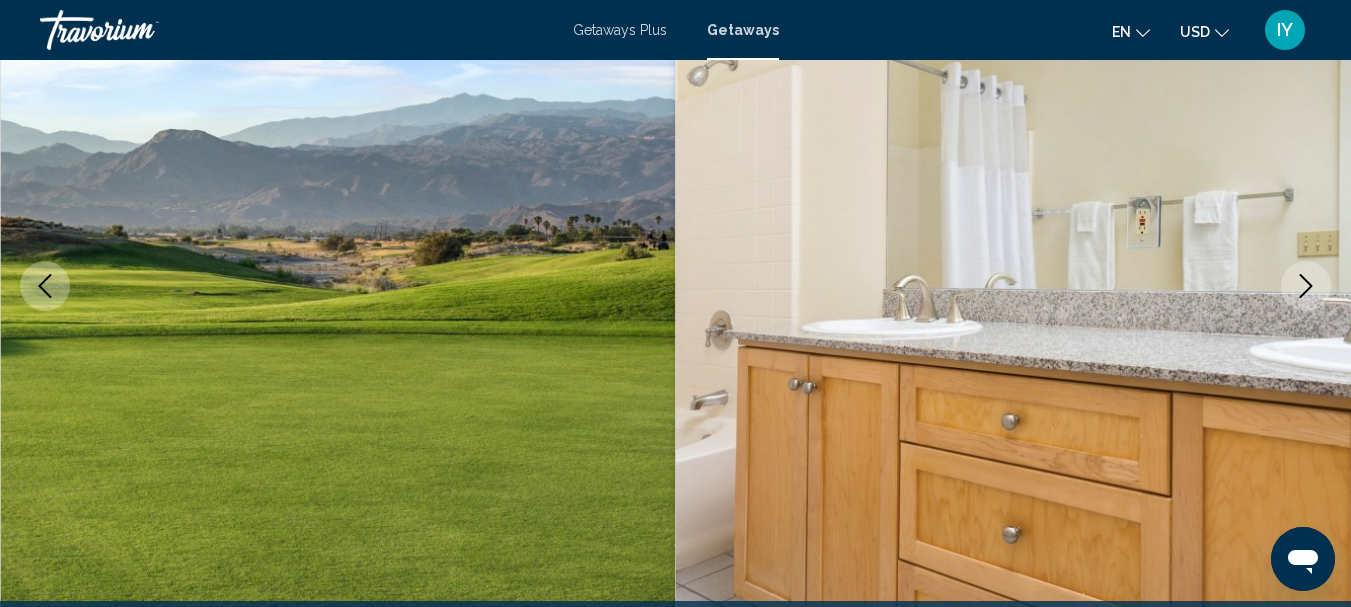 click 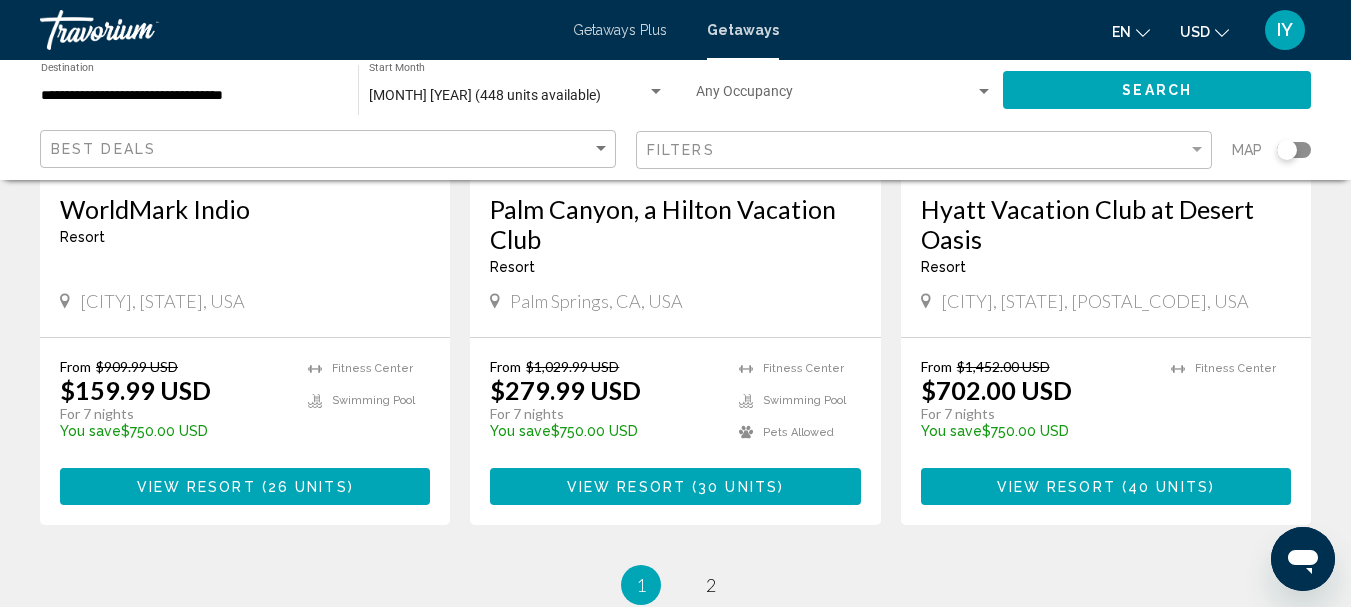 scroll, scrollTop: 2562, scrollLeft: 0, axis: vertical 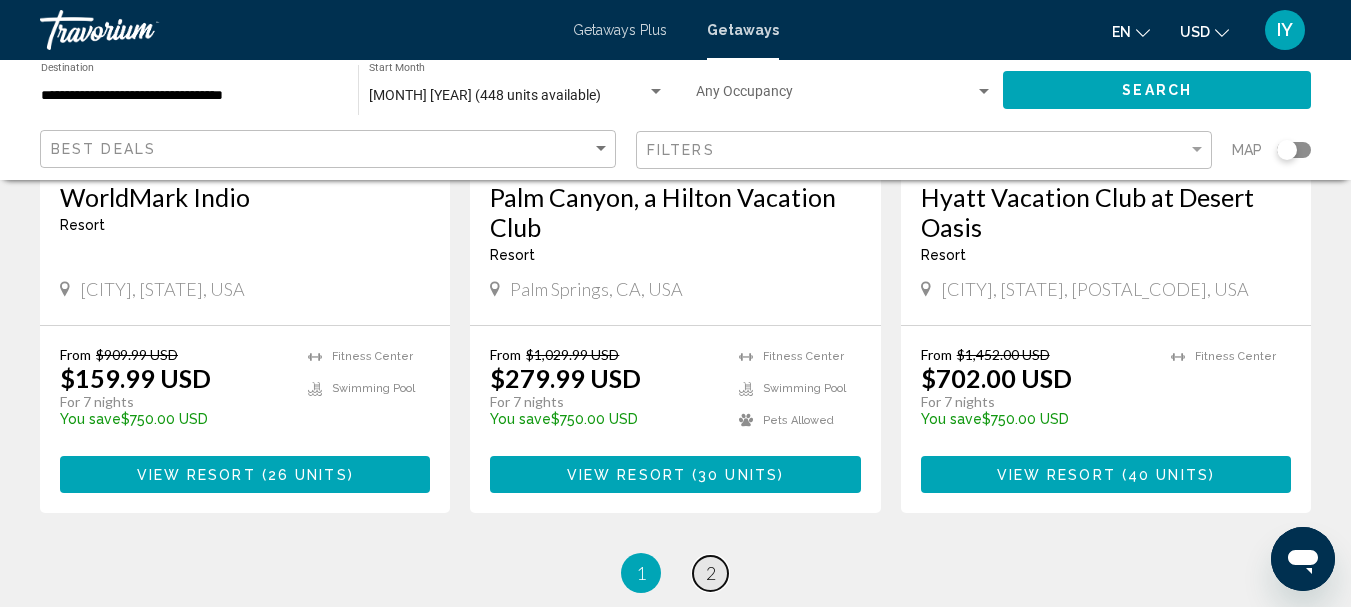 click on "2" at bounding box center [711, 573] 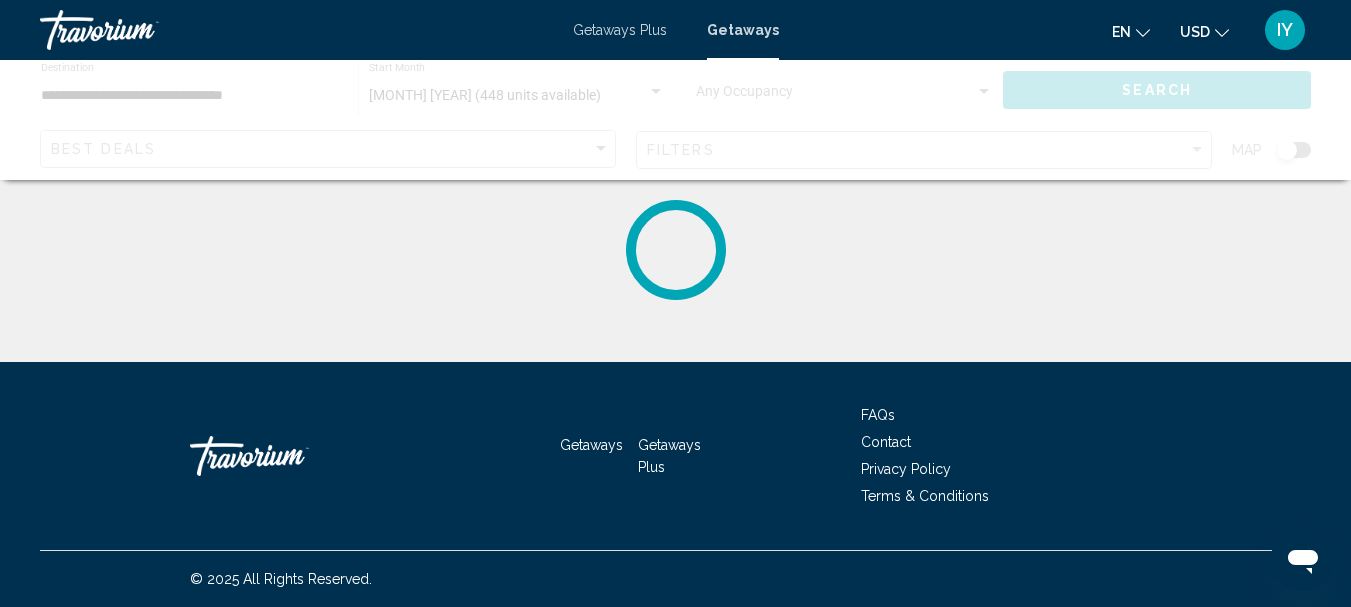 scroll, scrollTop: 0, scrollLeft: 0, axis: both 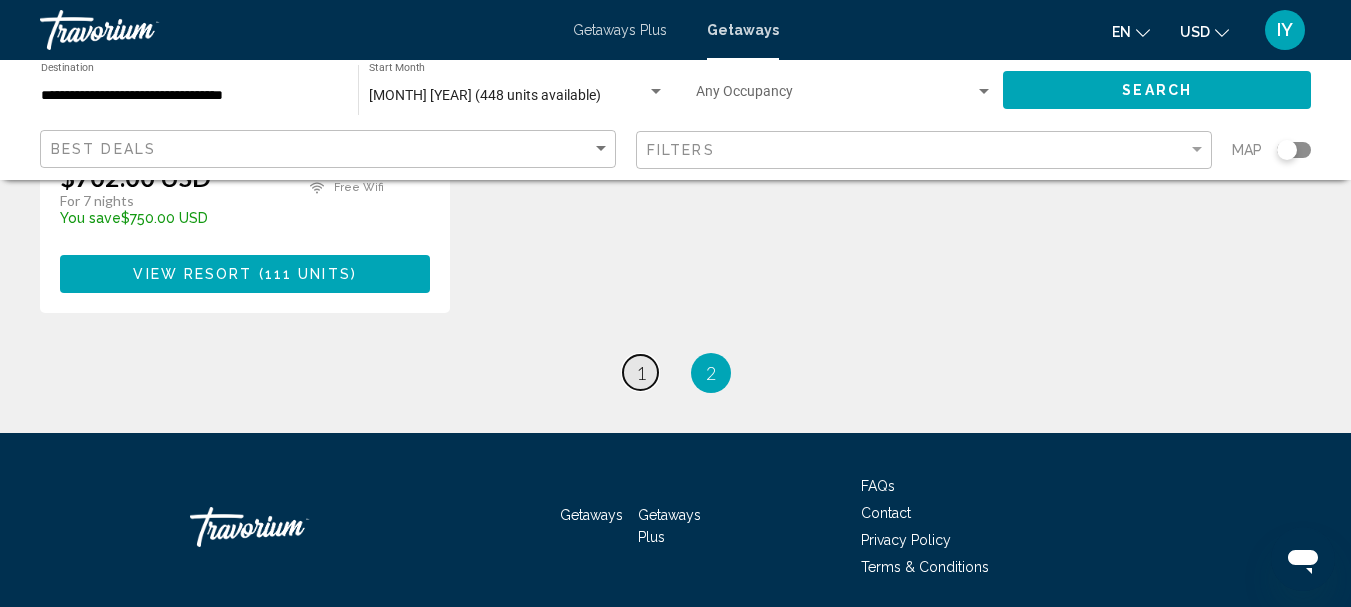 click on "1" at bounding box center (641, 373) 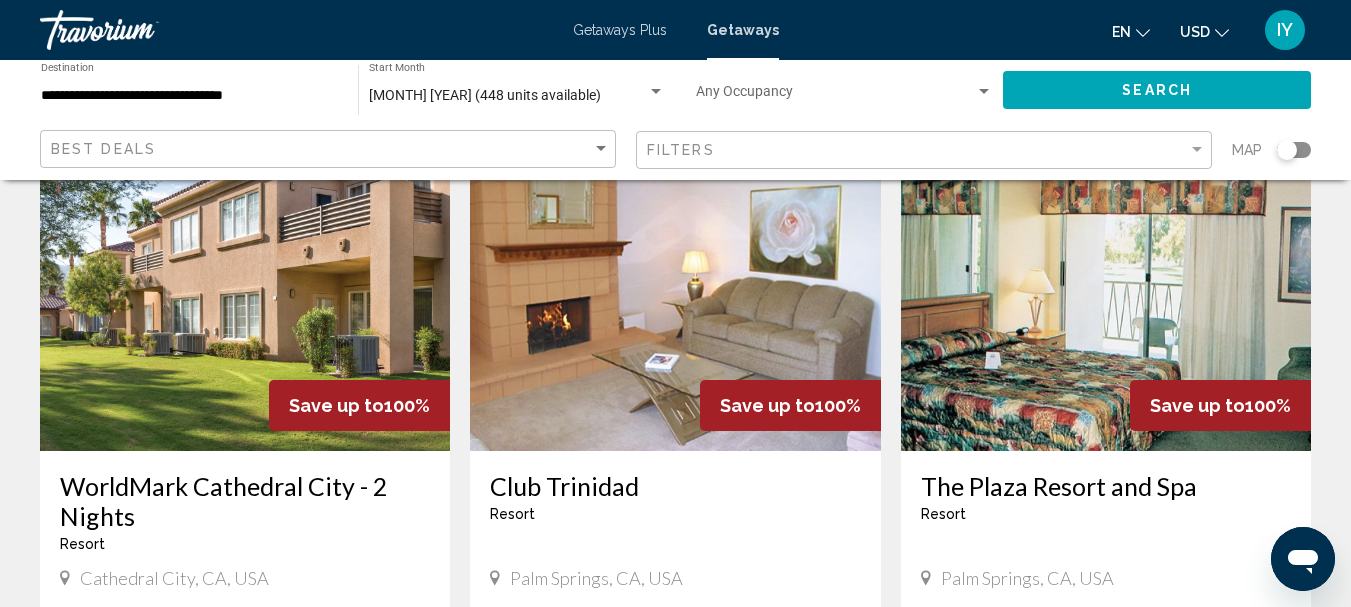 scroll, scrollTop: 157, scrollLeft: 0, axis: vertical 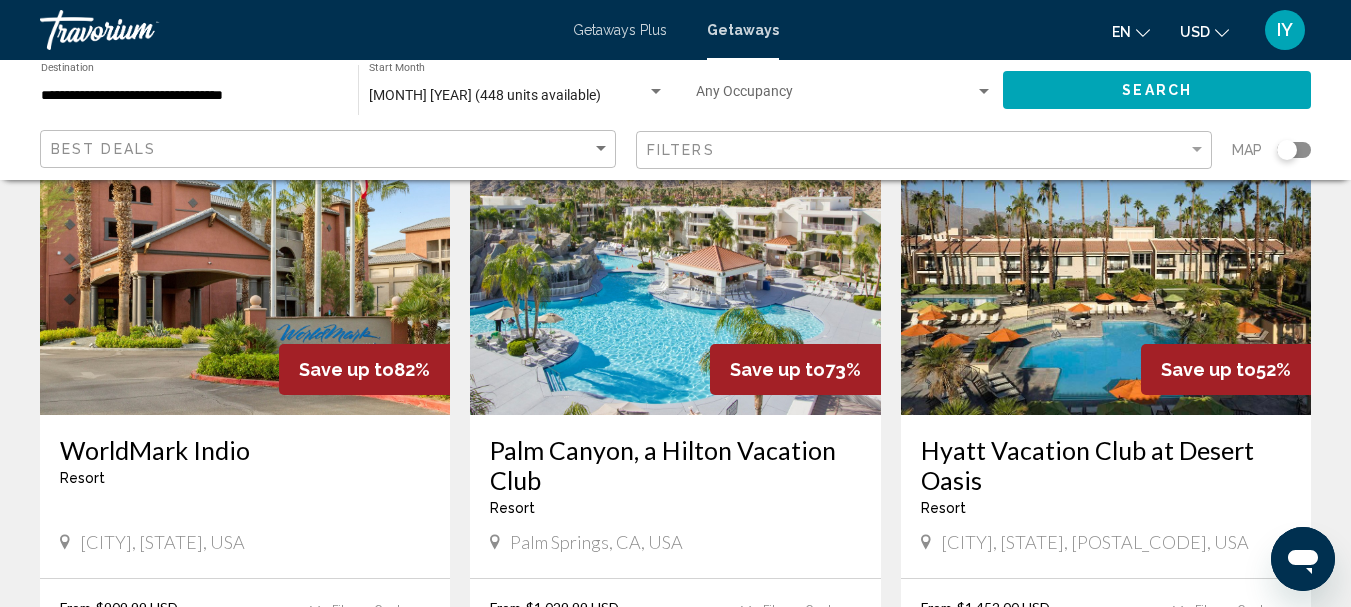 click at bounding box center (245, 255) 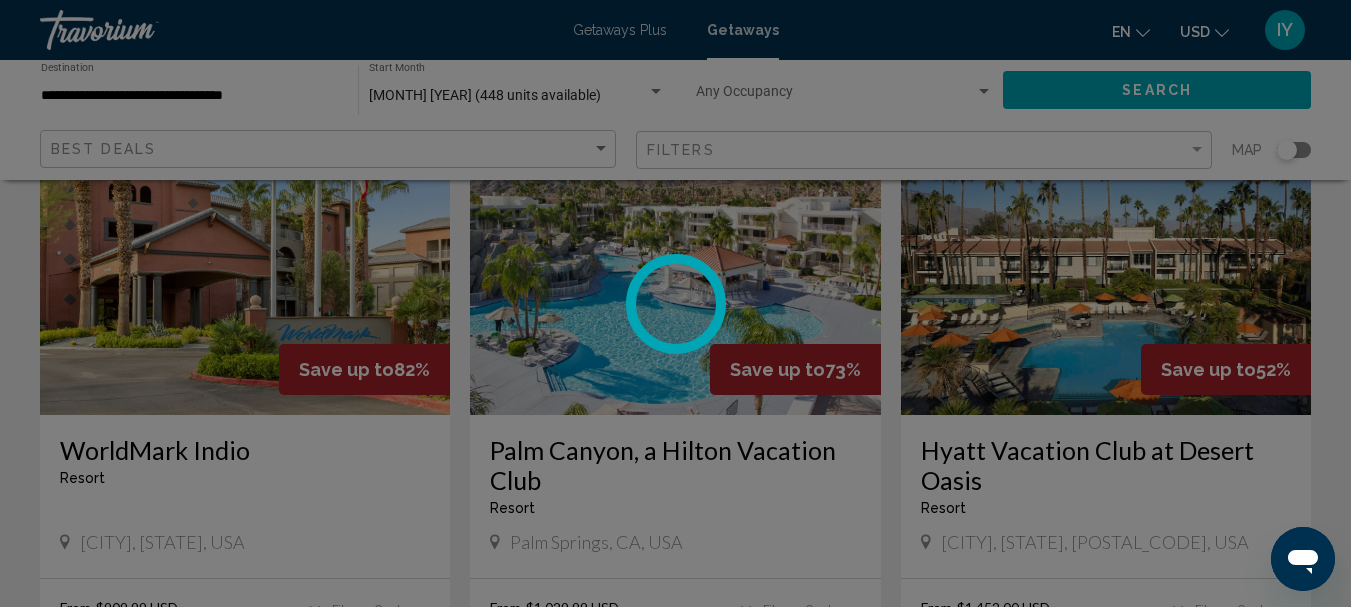 scroll, scrollTop: 232, scrollLeft: 0, axis: vertical 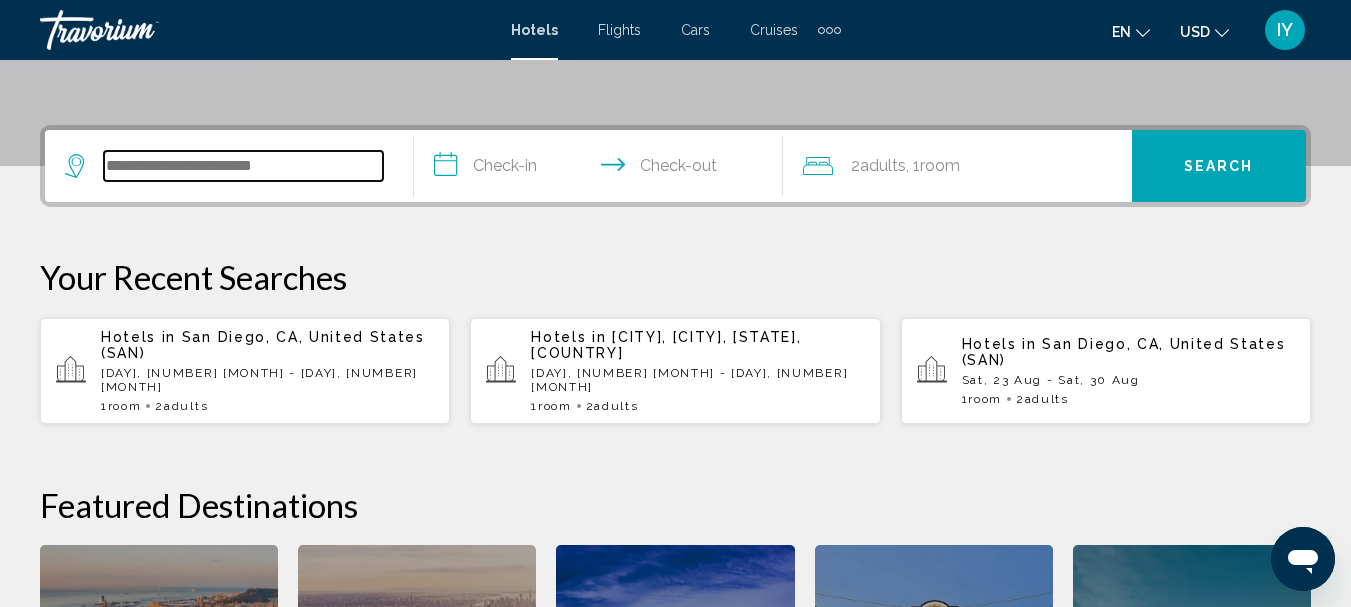 click at bounding box center [243, 166] 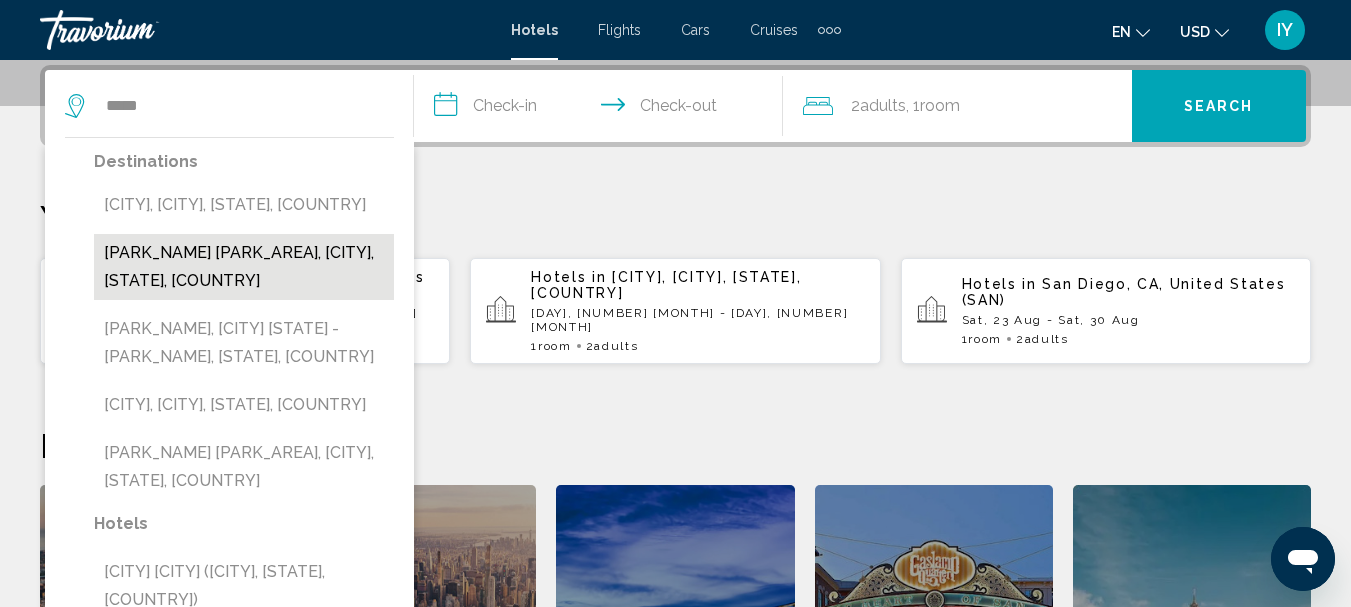 click on "[PARK_NAME] [PARK_AREA], [CITY], [STATE], [COUNTRY]" at bounding box center [244, 267] 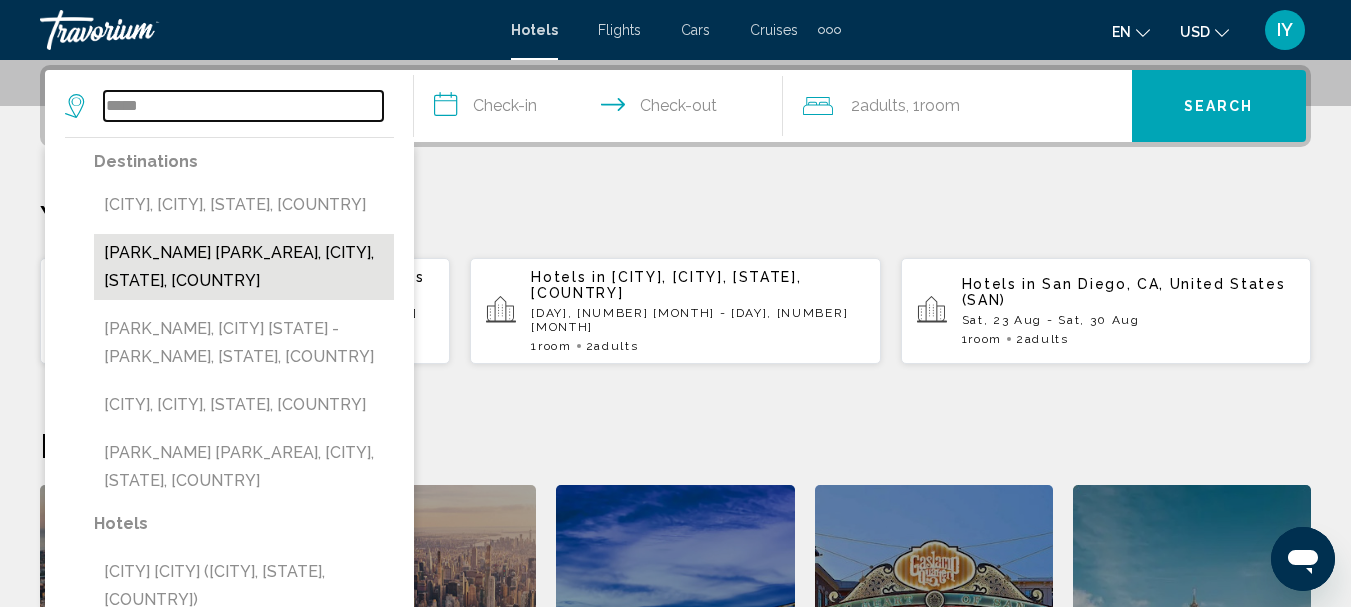 type on "**********" 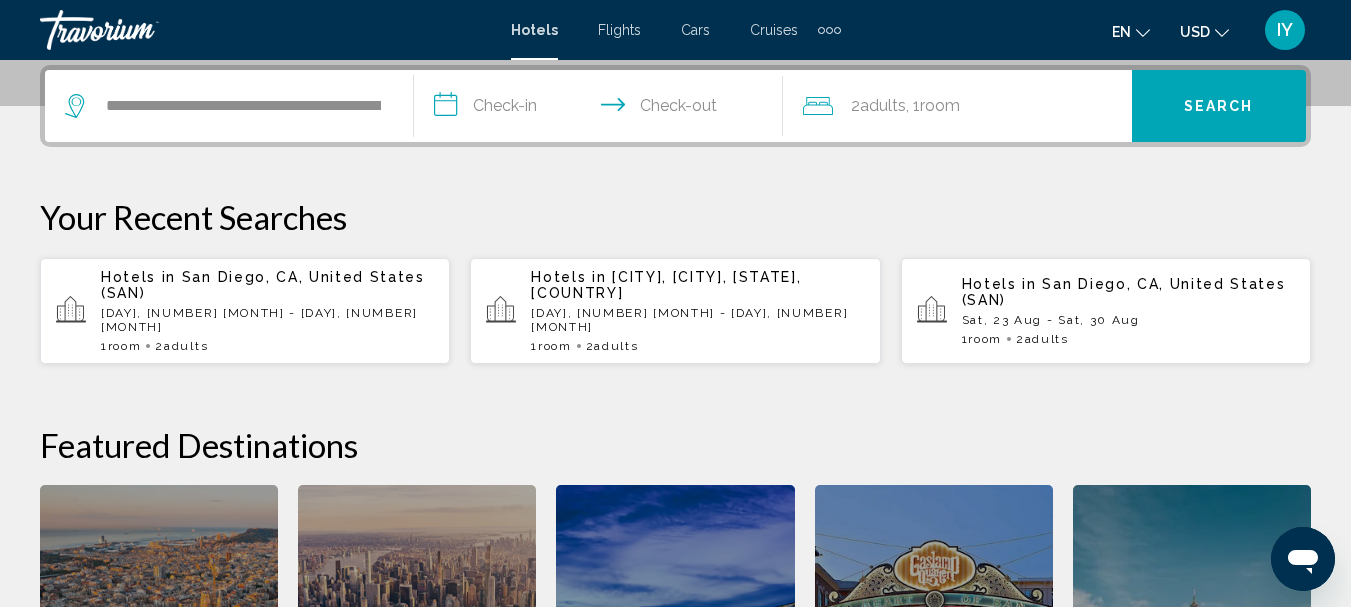 click on "**********" at bounding box center [602, 109] 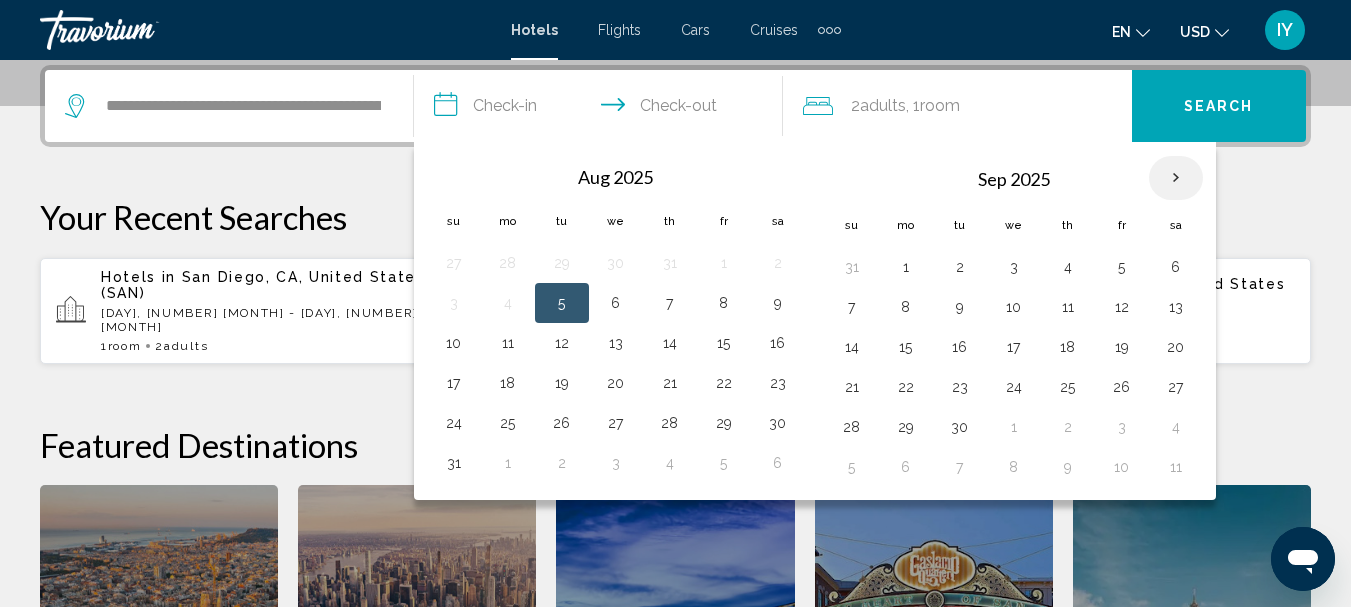 click at bounding box center (1176, 178) 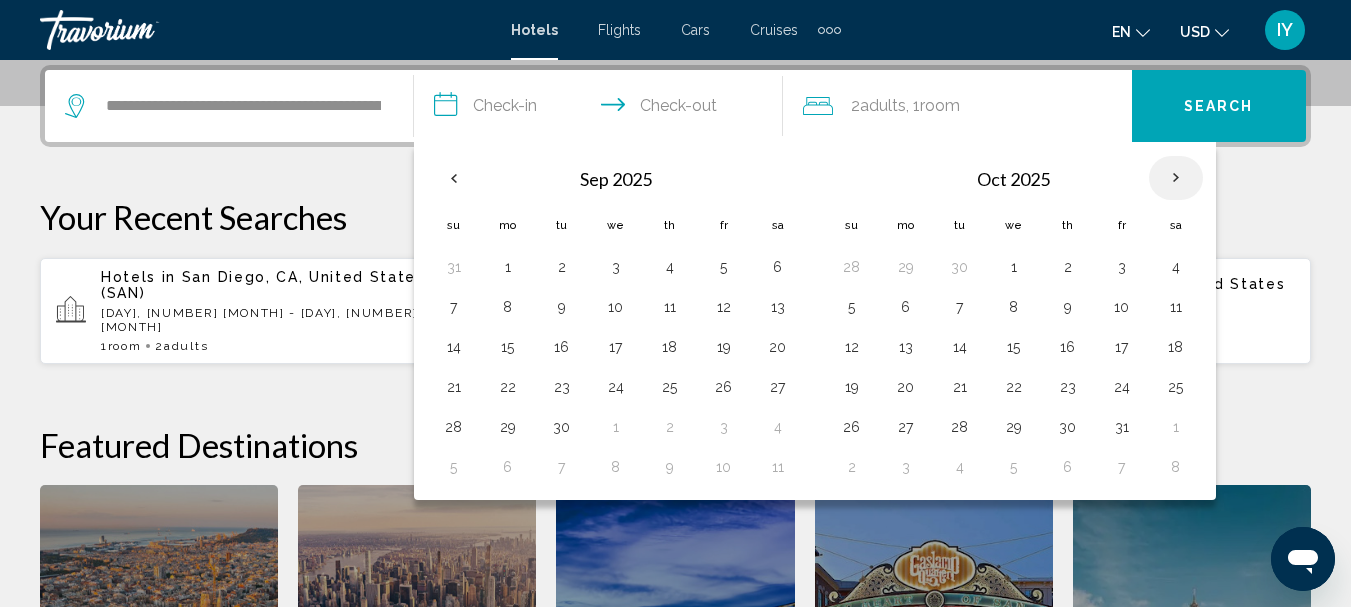 click at bounding box center [1176, 178] 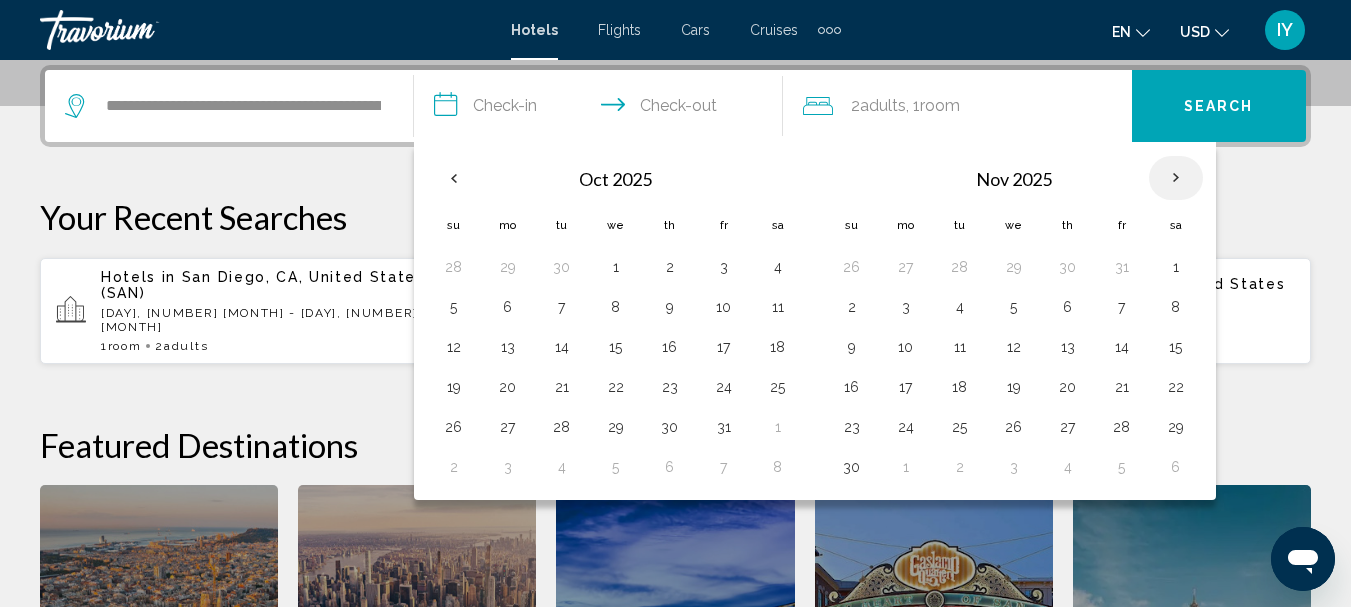 click at bounding box center (1176, 178) 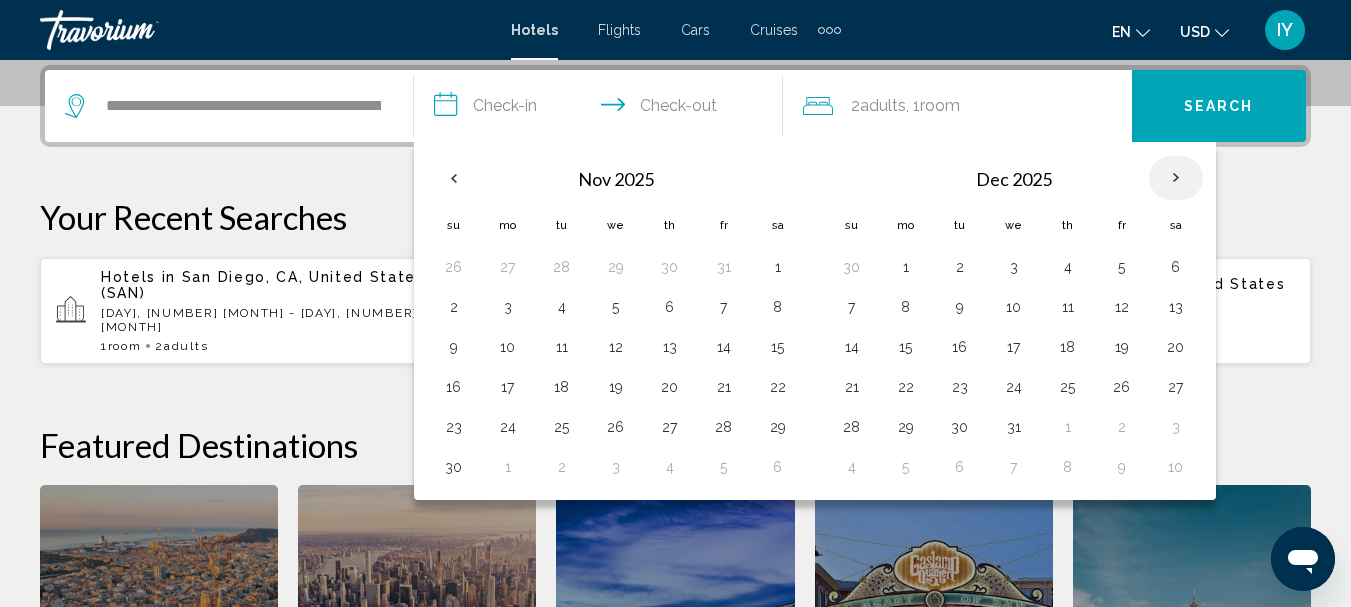 click at bounding box center [1176, 178] 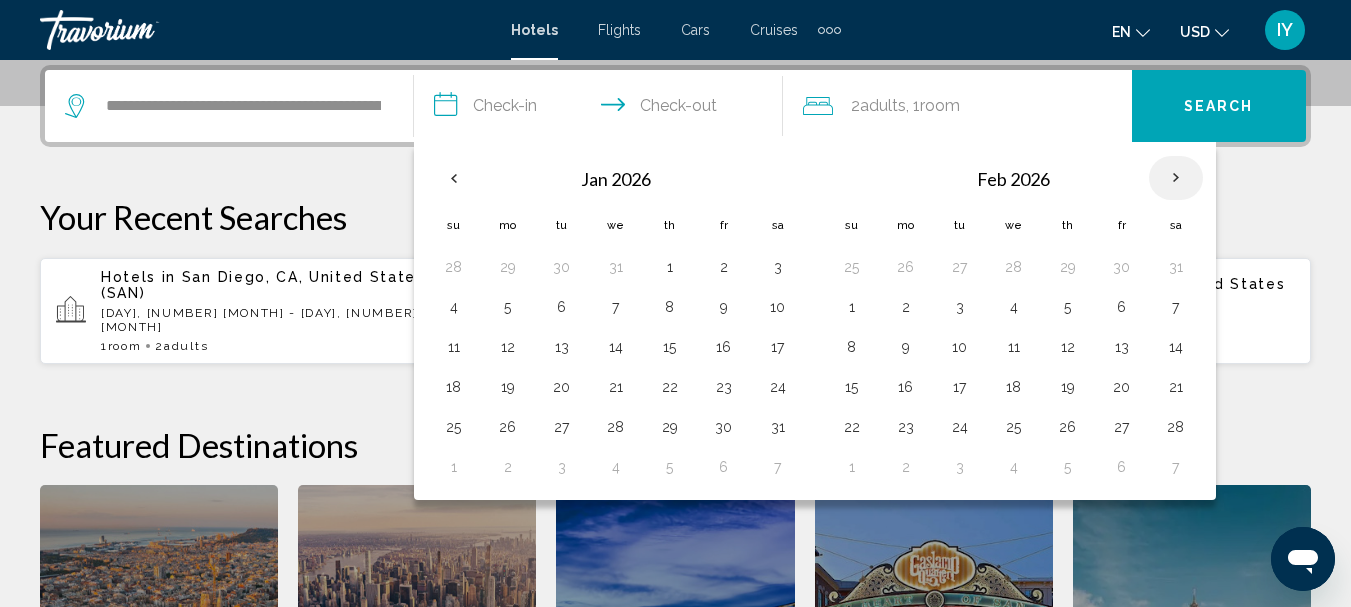 click at bounding box center (1176, 178) 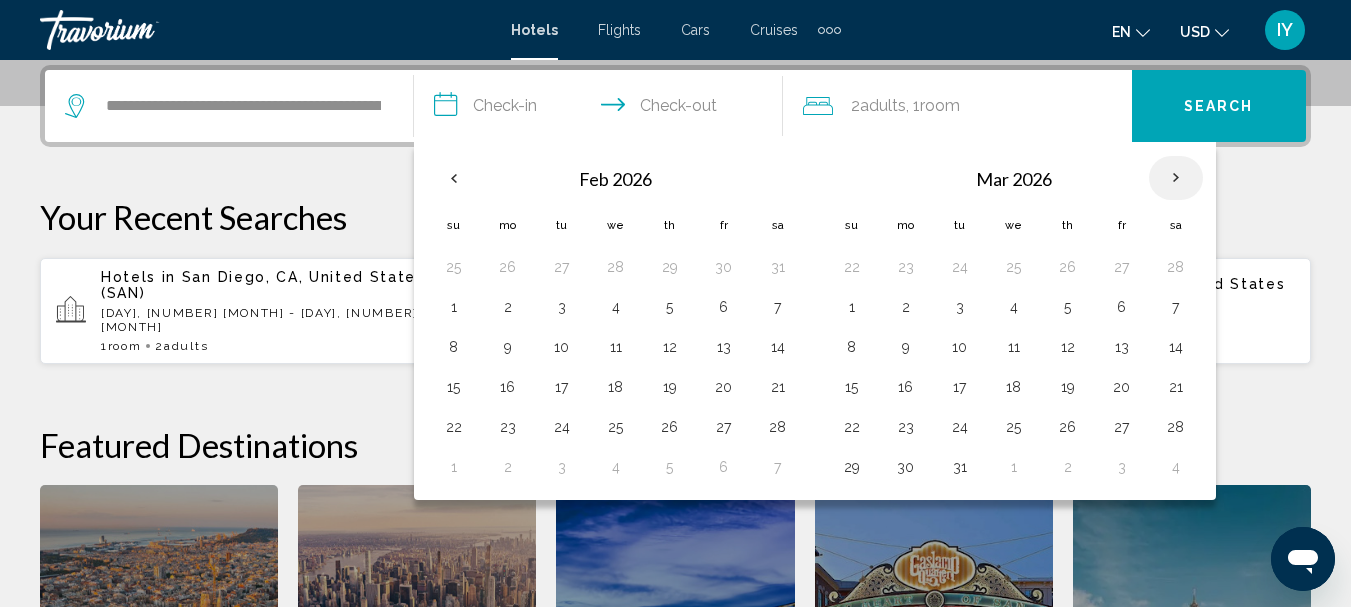click at bounding box center (1176, 178) 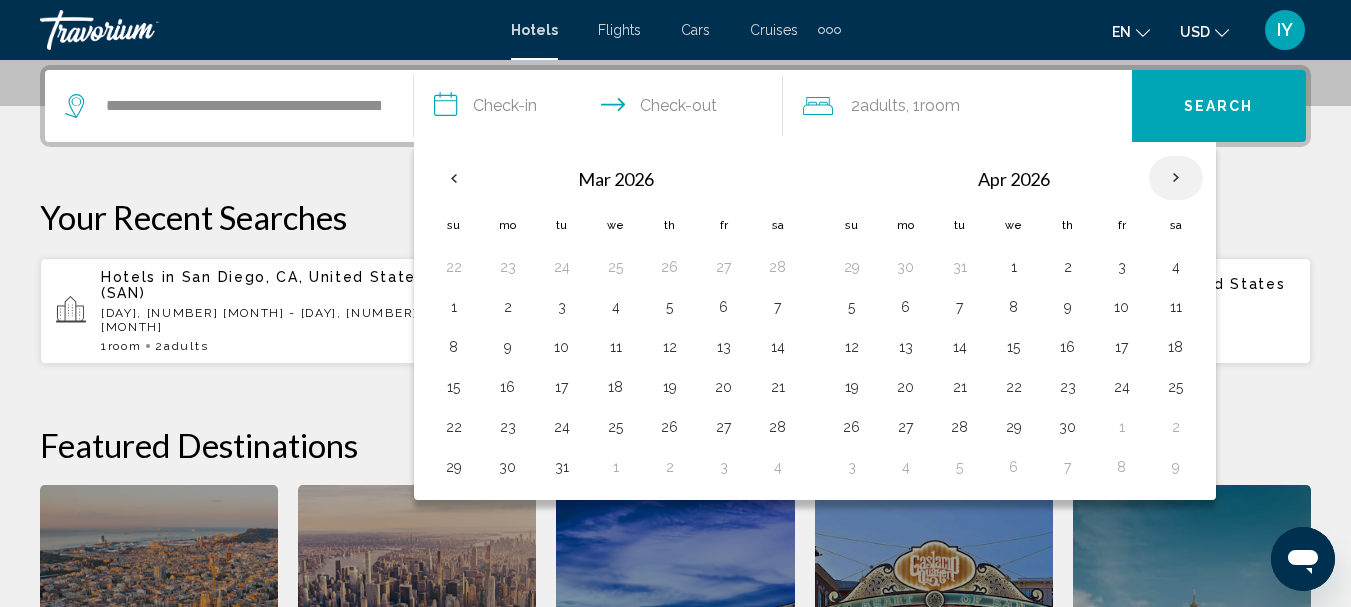 click at bounding box center (1176, 178) 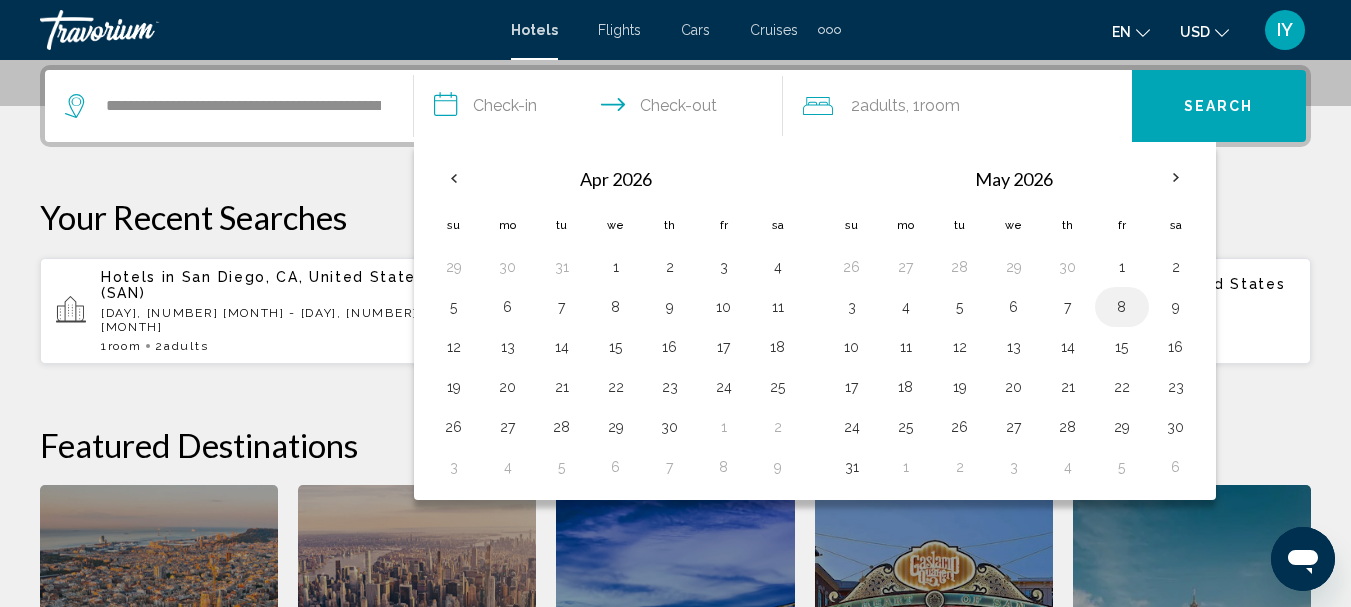 click on "8" at bounding box center [1122, 307] 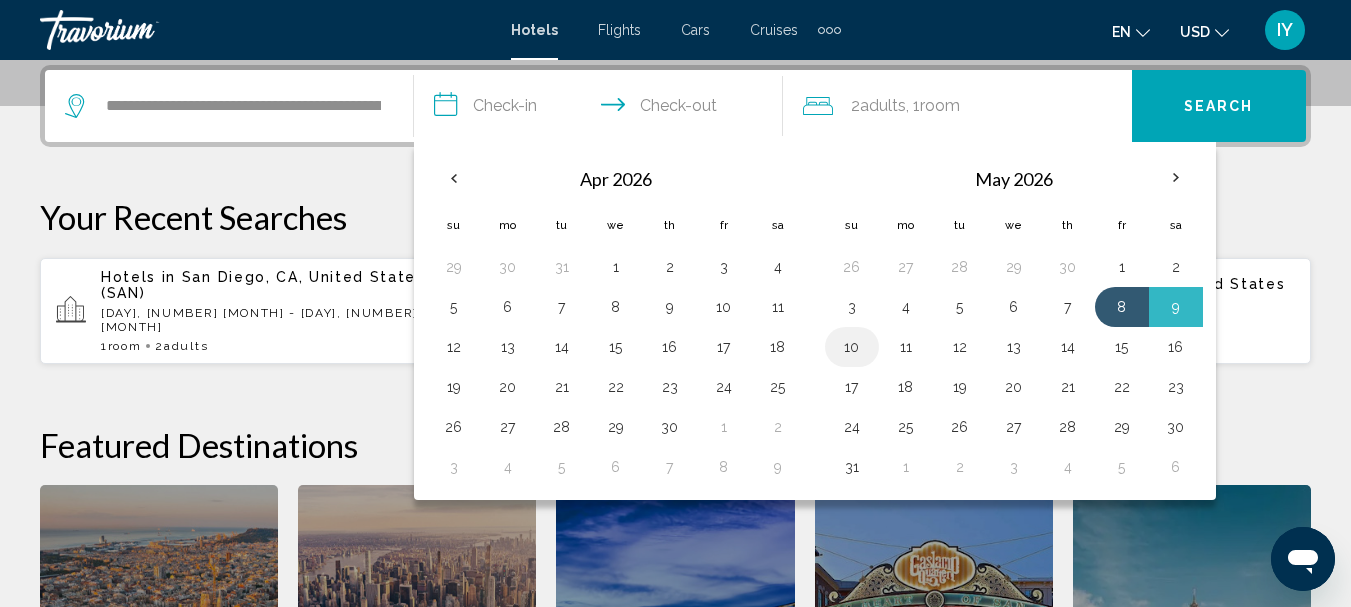 click on "10" at bounding box center [852, 347] 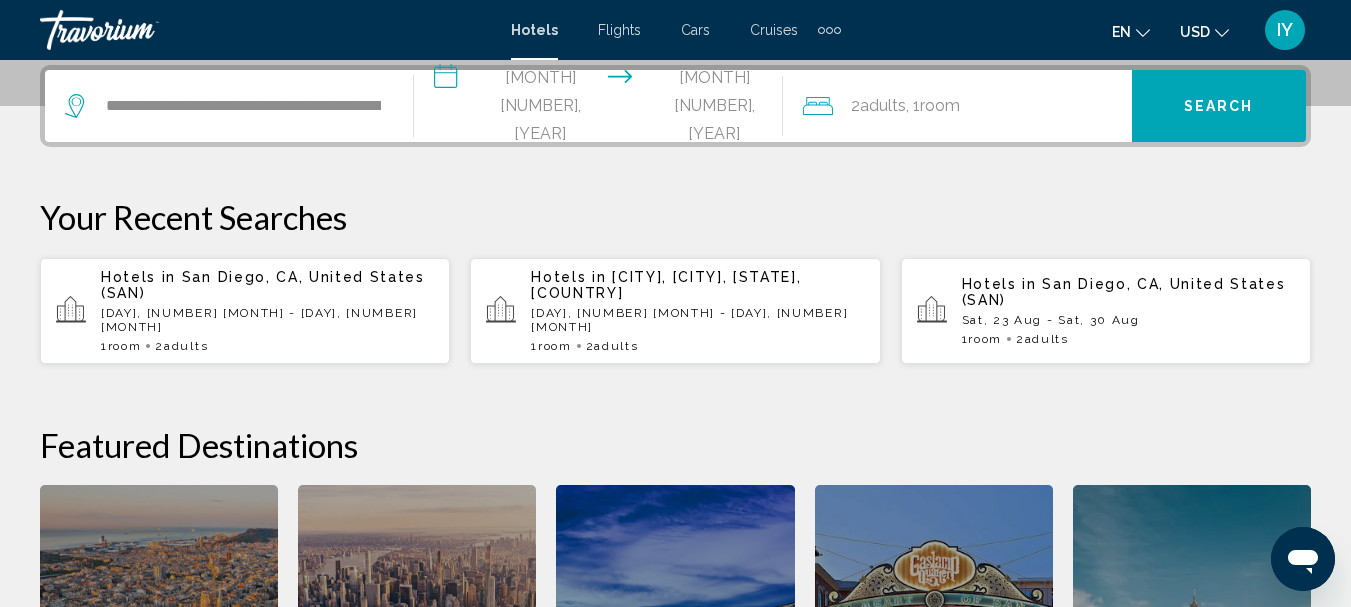 click on "Search" at bounding box center [1219, 107] 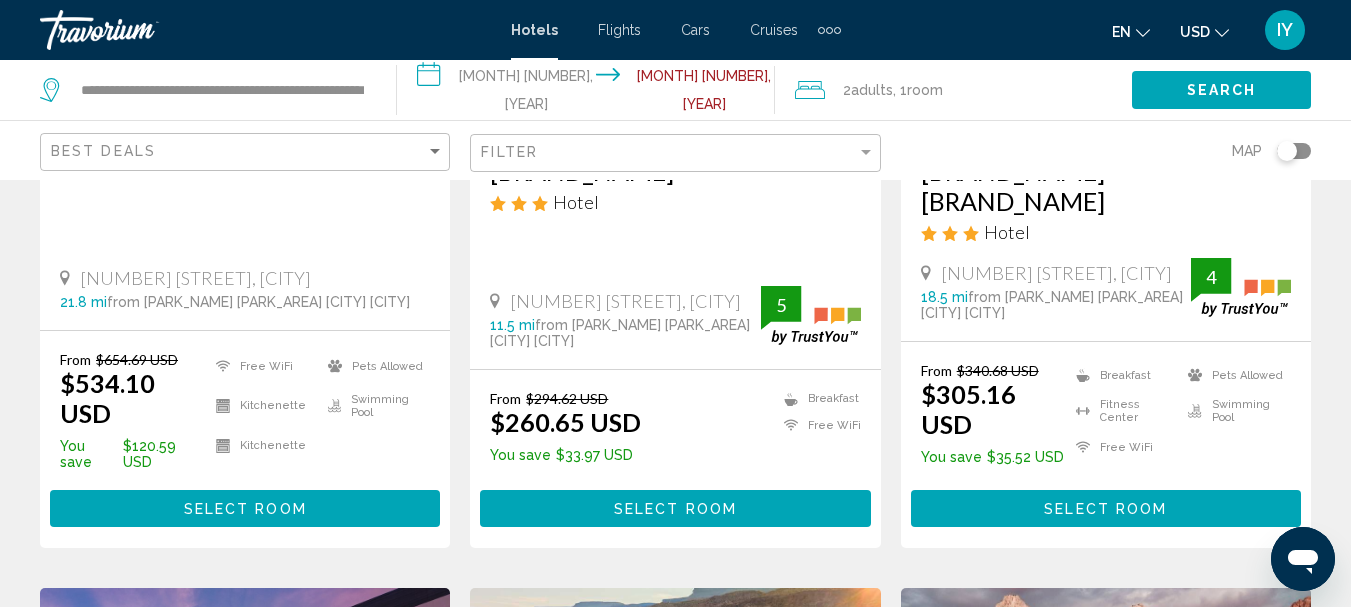 scroll, scrollTop: 0, scrollLeft: 0, axis: both 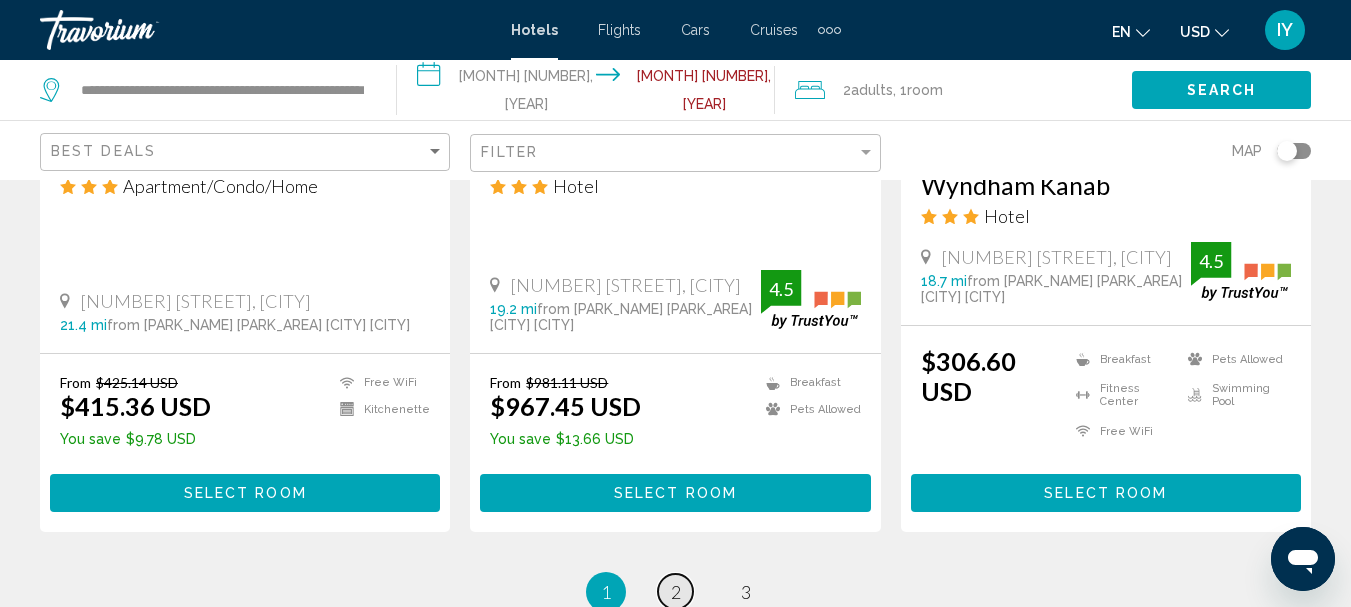 click on "2" at bounding box center [676, 592] 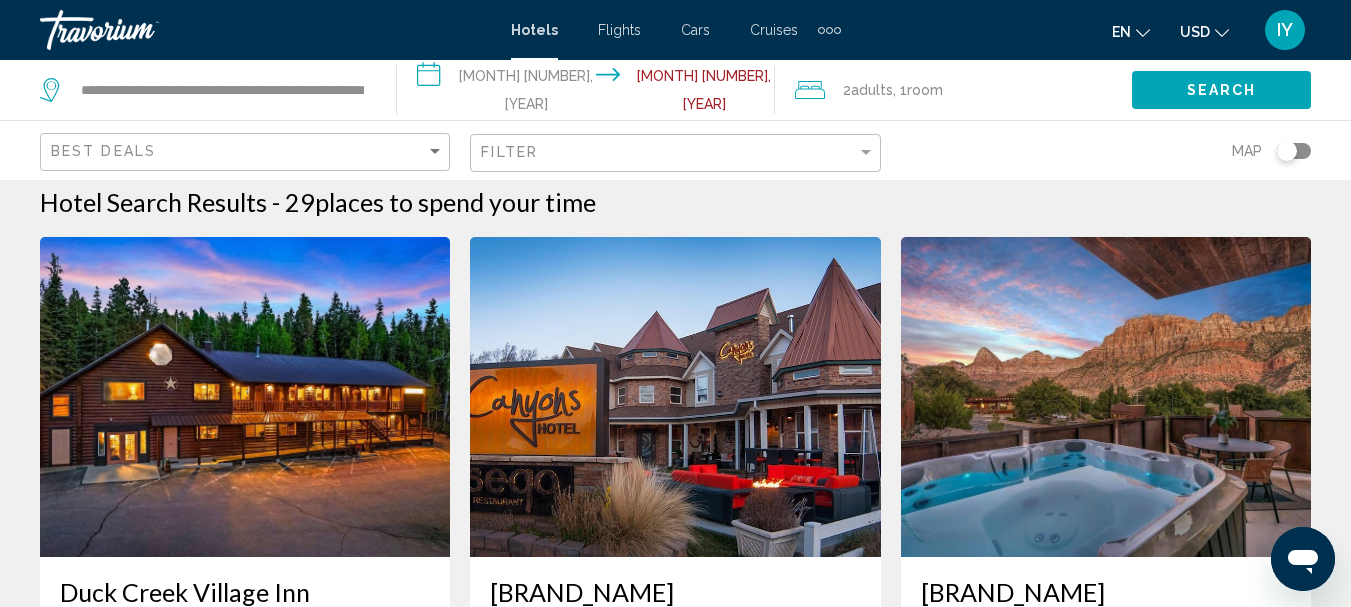 scroll, scrollTop: 0, scrollLeft: 0, axis: both 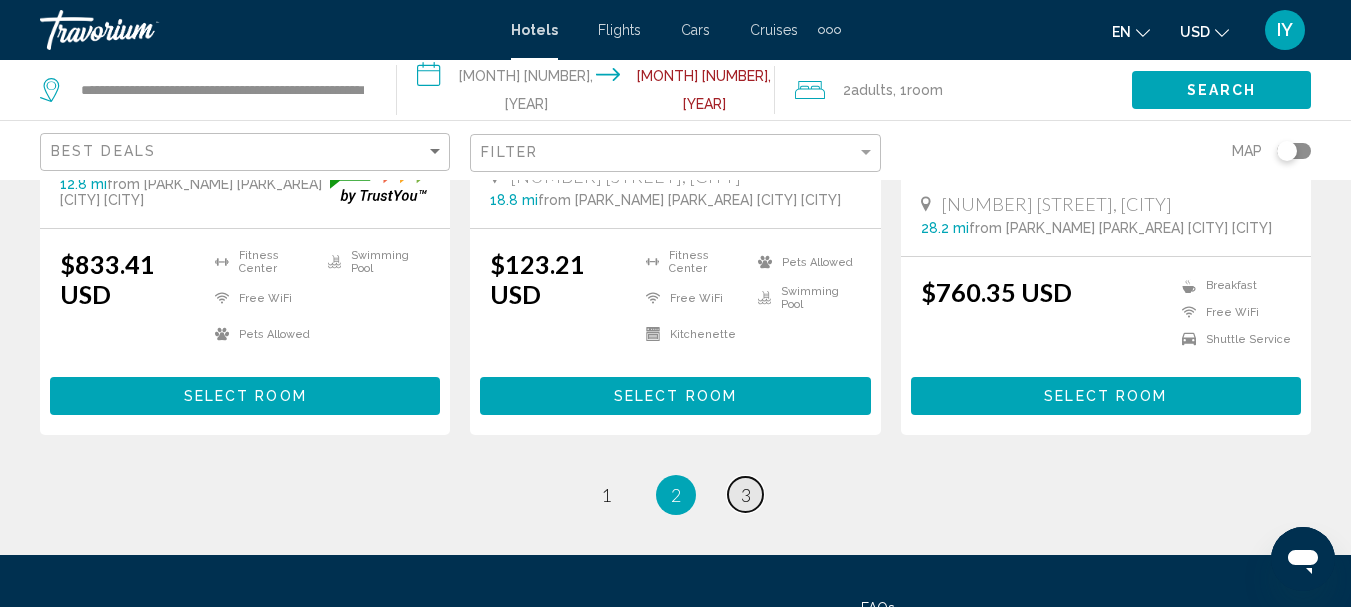 click on "page  3" at bounding box center (745, 494) 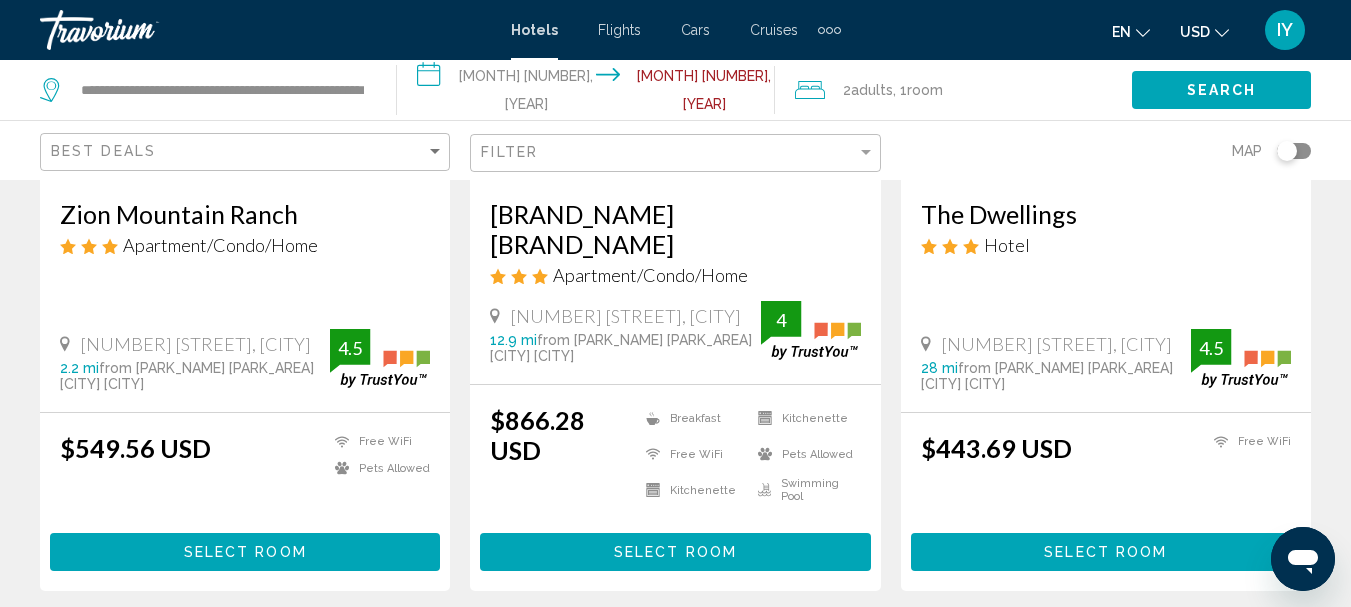 scroll, scrollTop: 0, scrollLeft: 0, axis: both 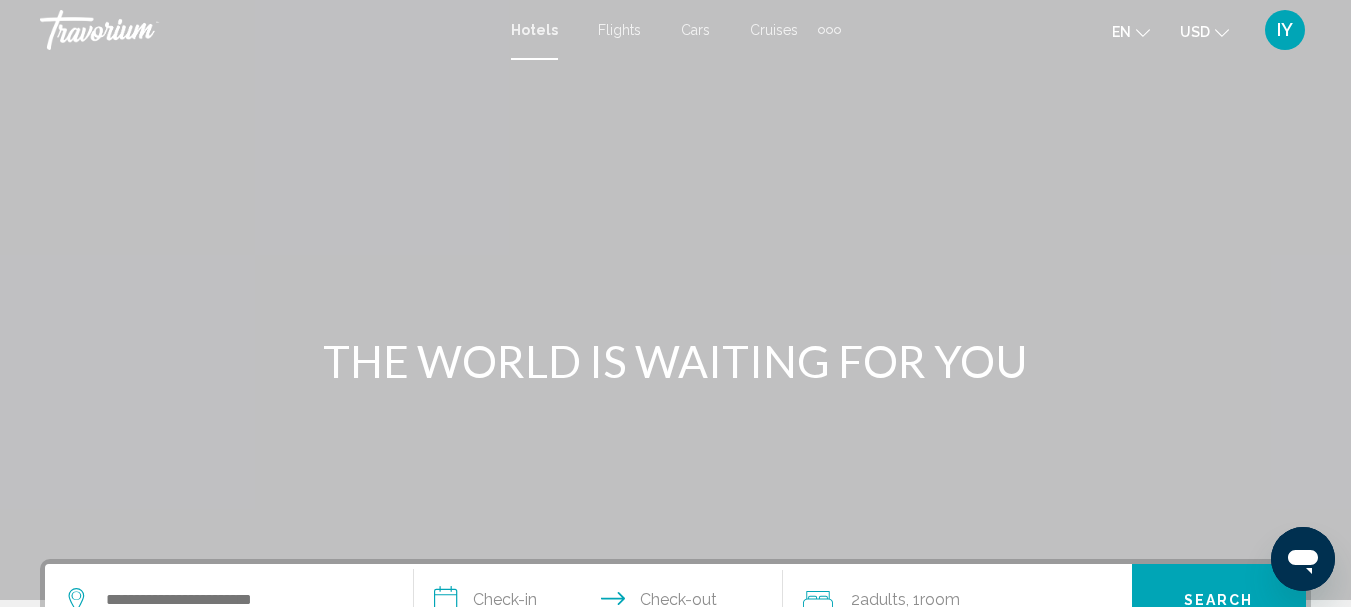 click on "Flights" at bounding box center (619, 30) 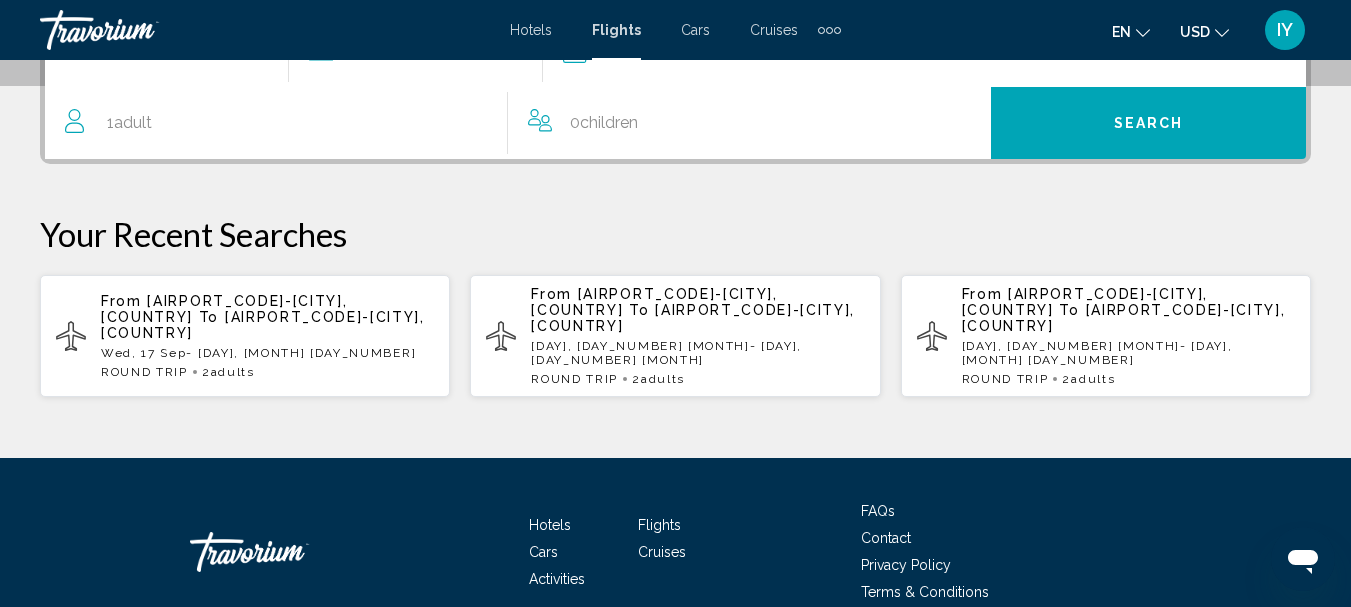 scroll, scrollTop: 518, scrollLeft: 0, axis: vertical 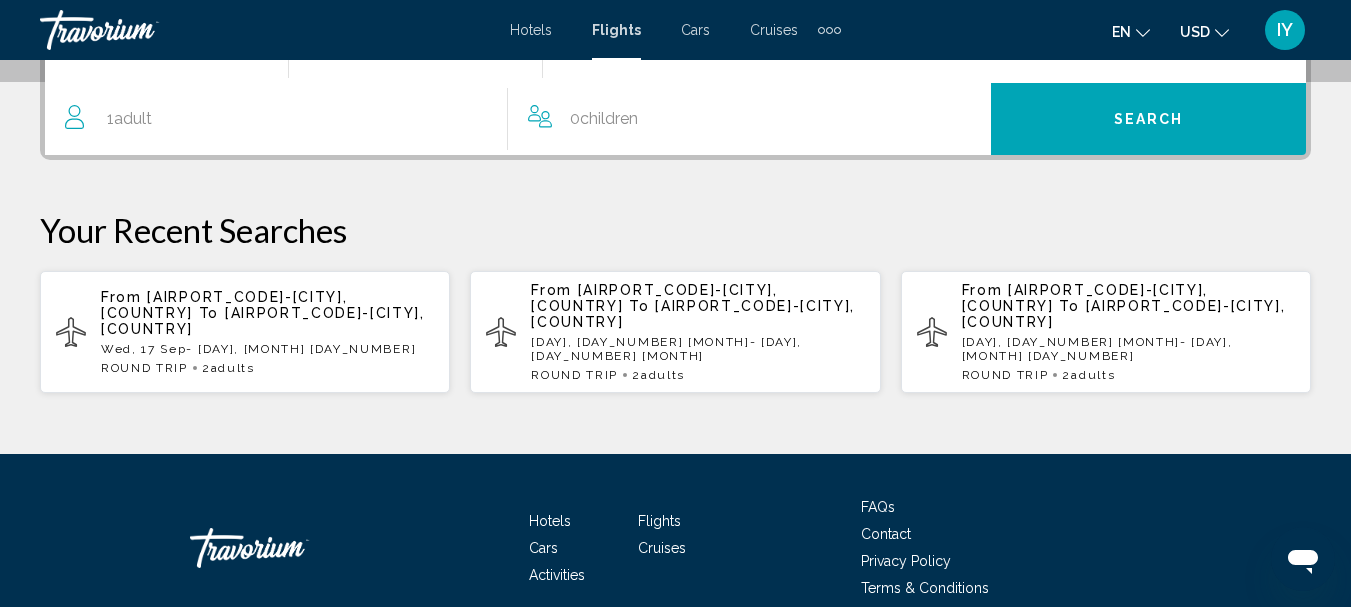 click on "Kahului Airport (OGG-Kahului, United States of America)" at bounding box center (263, 321) 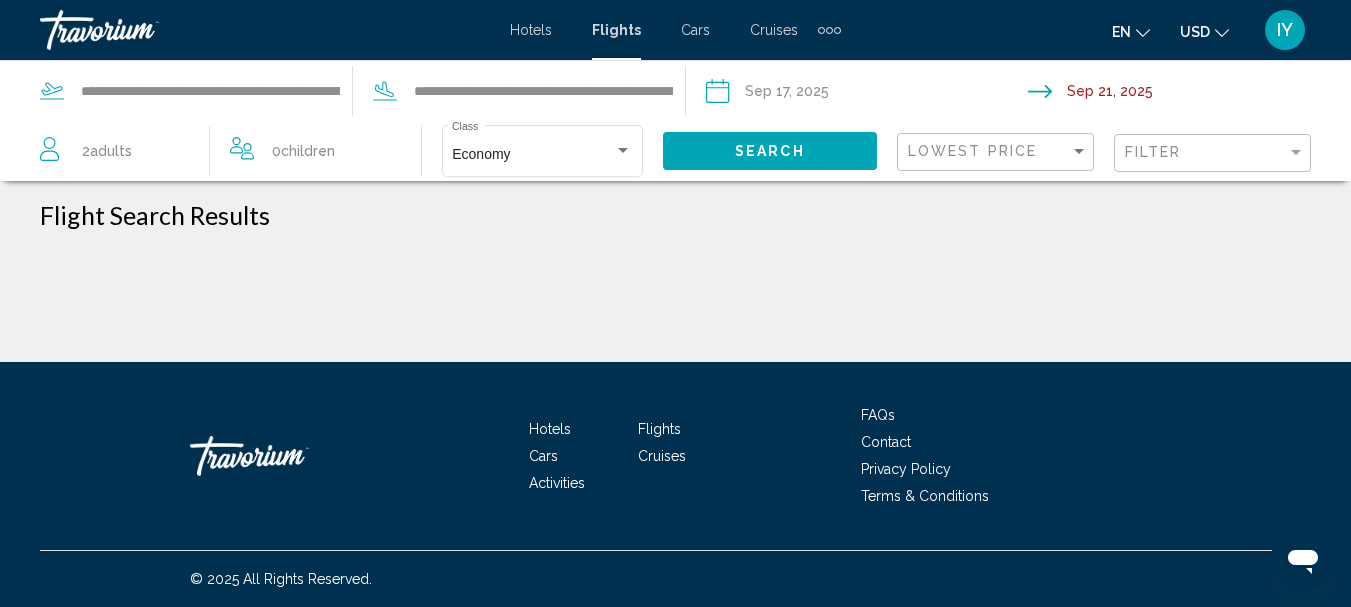 scroll, scrollTop: 0, scrollLeft: 0, axis: both 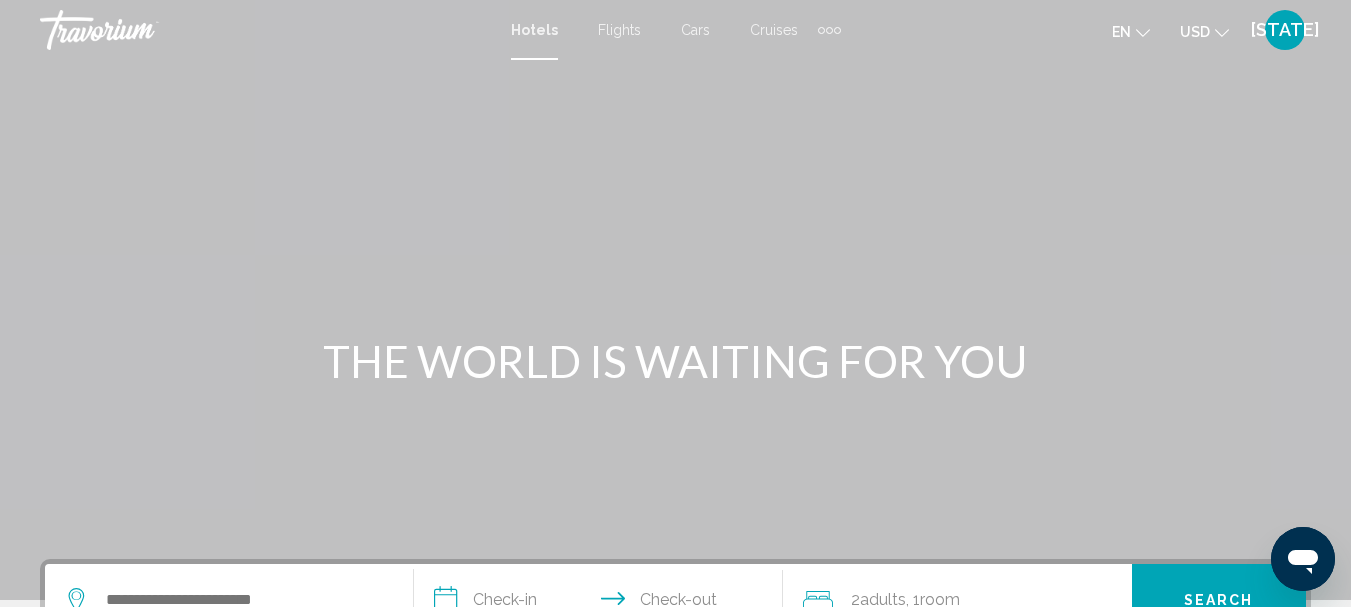 click on "NY" at bounding box center (1285, 30) 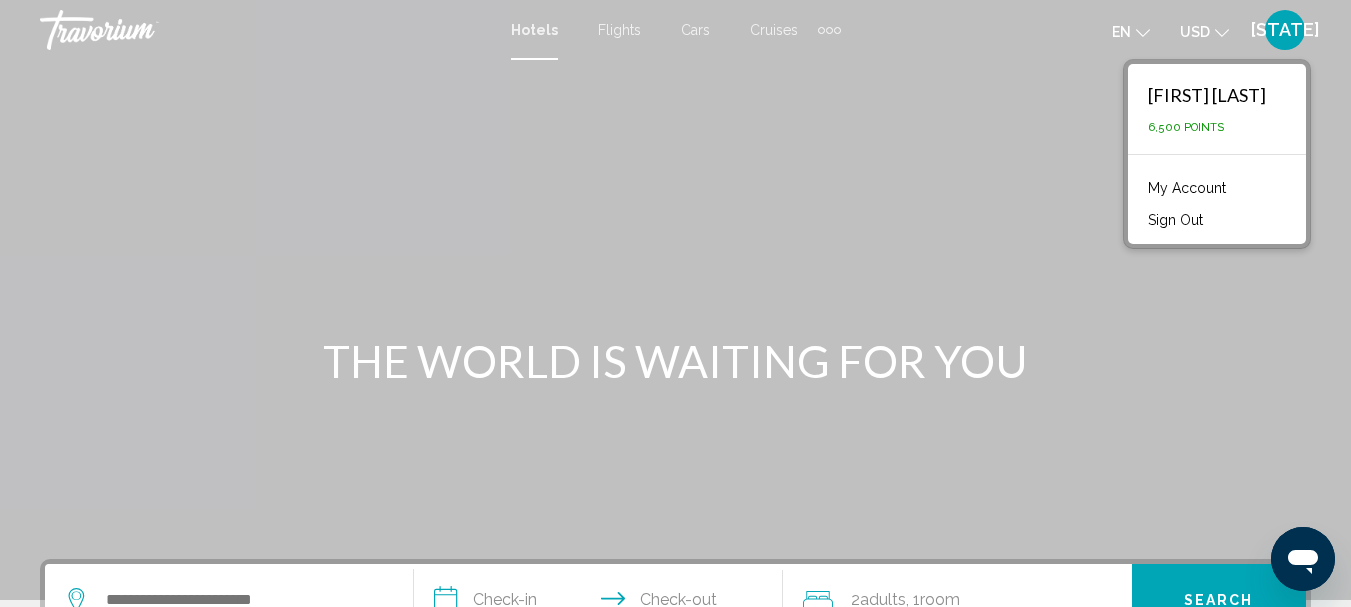 click on "My Account" at bounding box center (1187, 188) 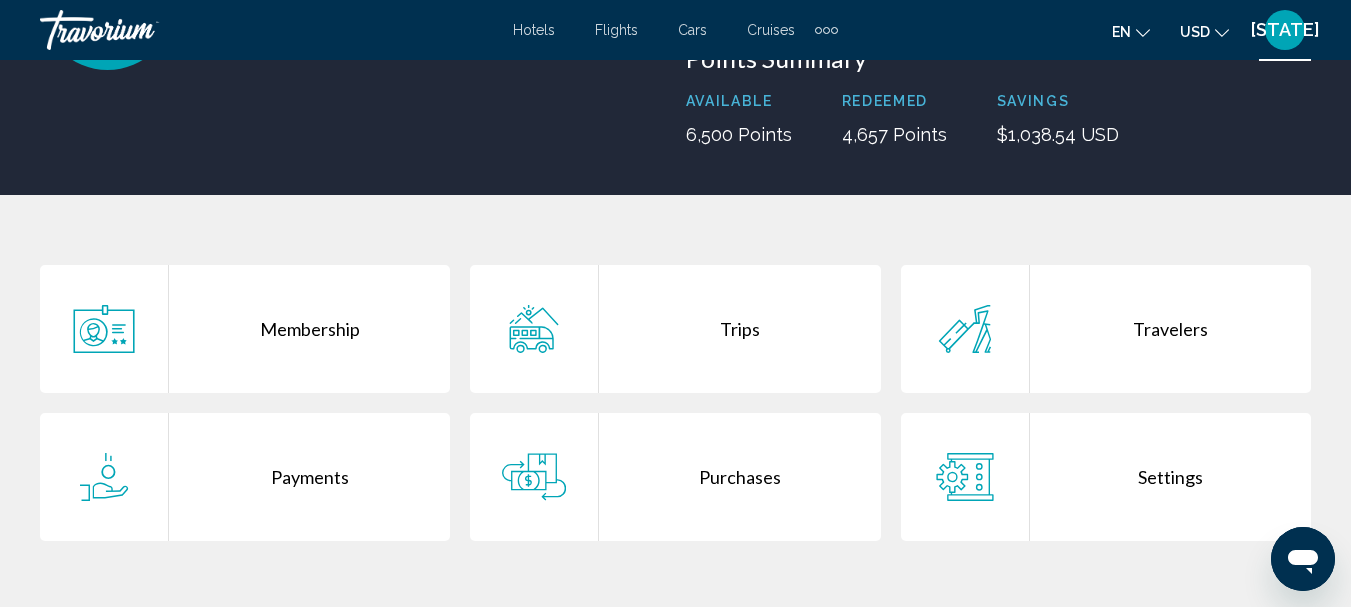 scroll, scrollTop: 249, scrollLeft: 0, axis: vertical 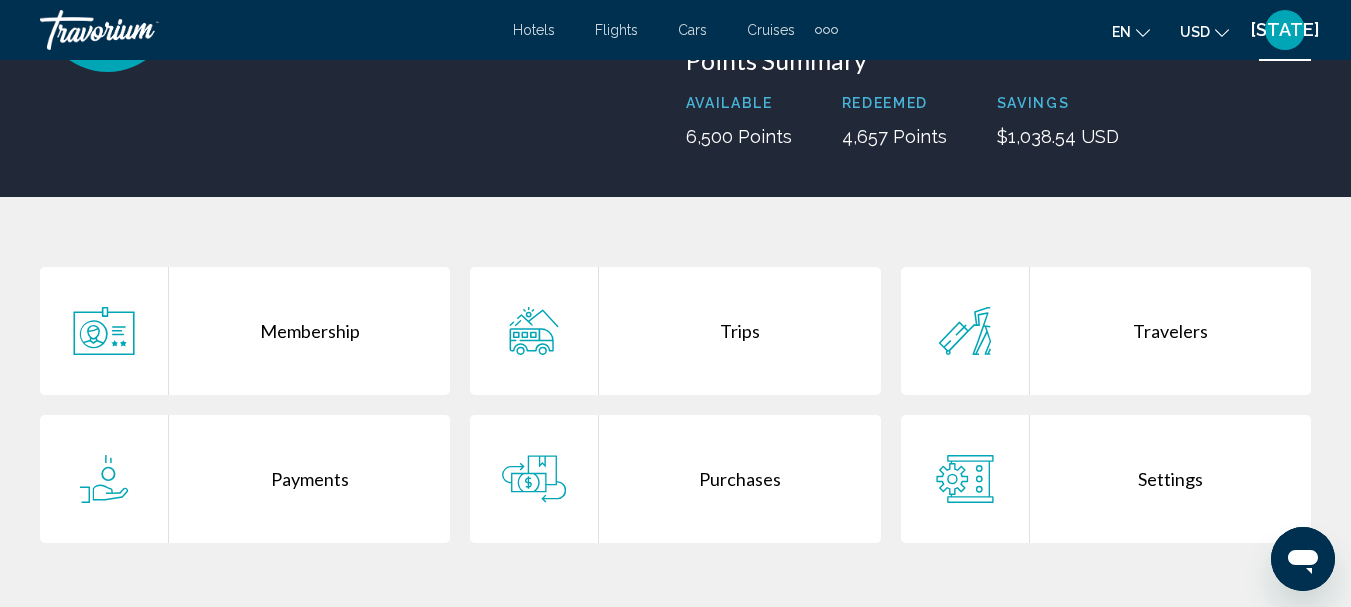 click on "Purchases" at bounding box center [739, 479] 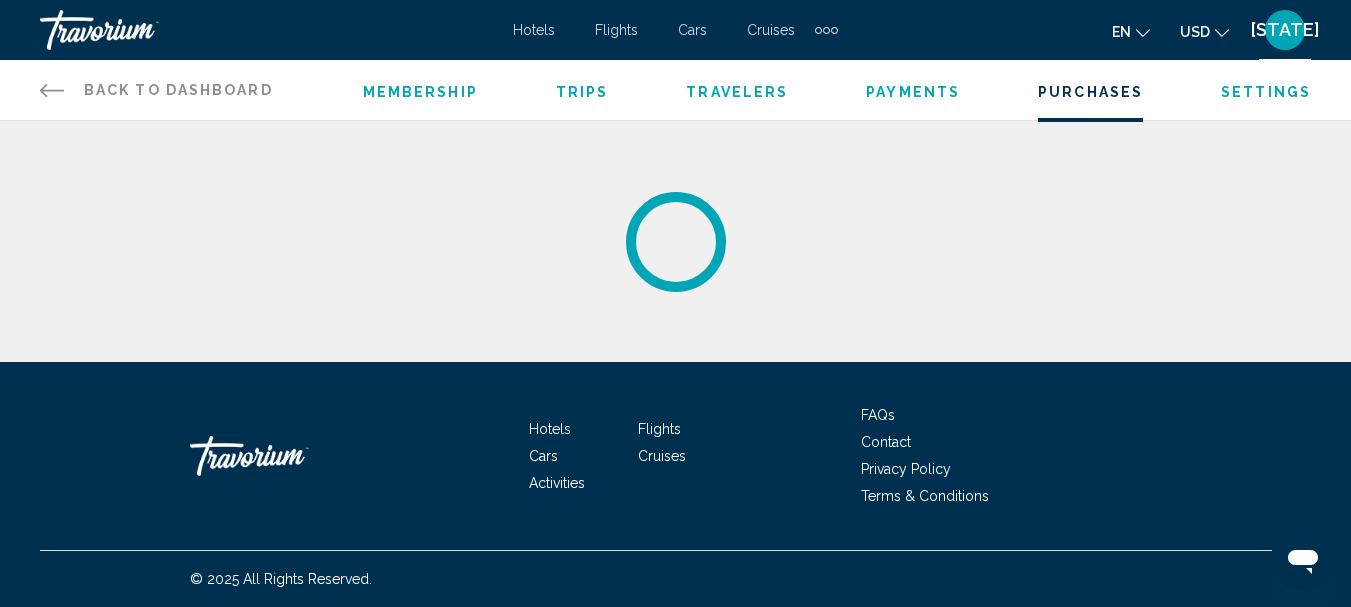 scroll, scrollTop: 0, scrollLeft: 0, axis: both 